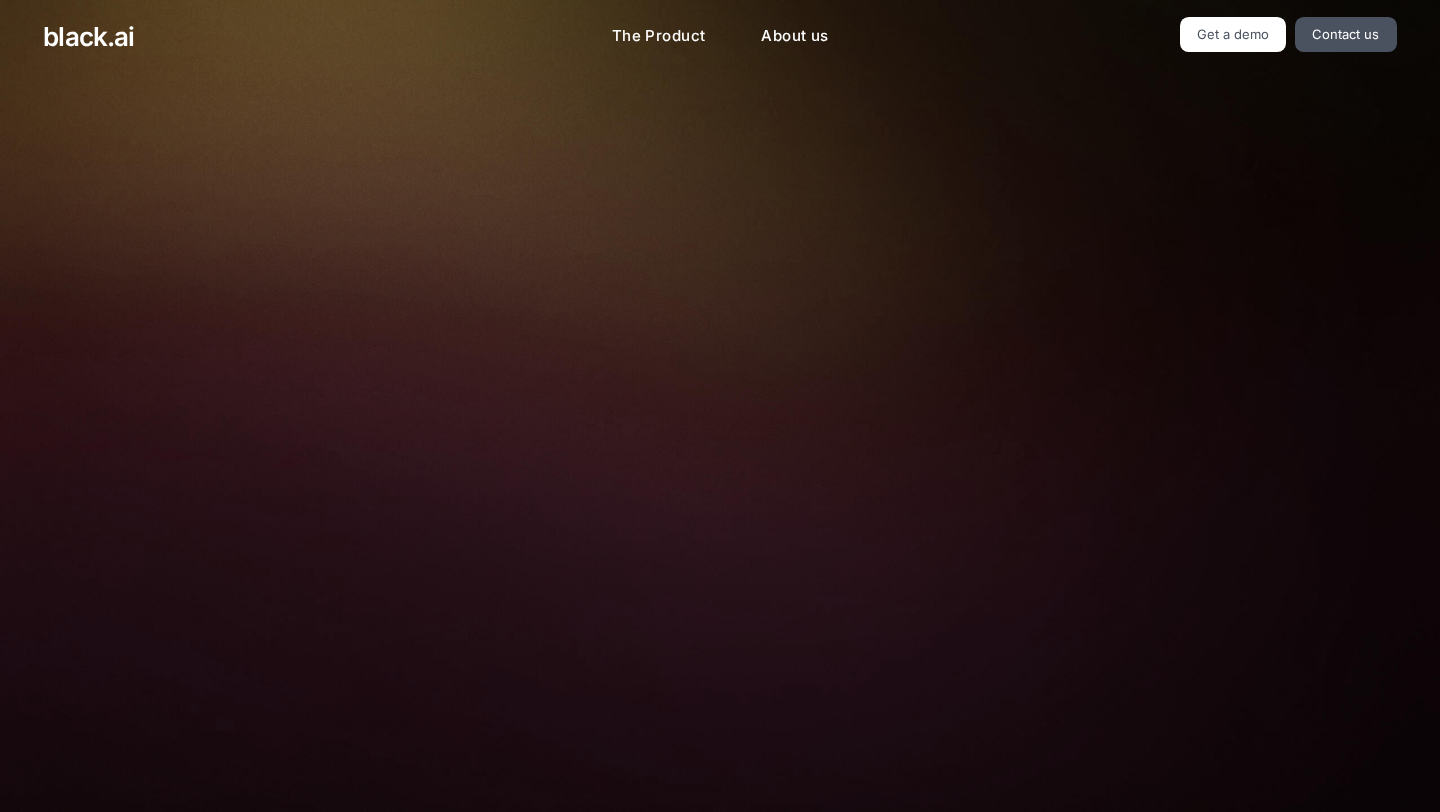 scroll, scrollTop: 0, scrollLeft: 0, axis: both 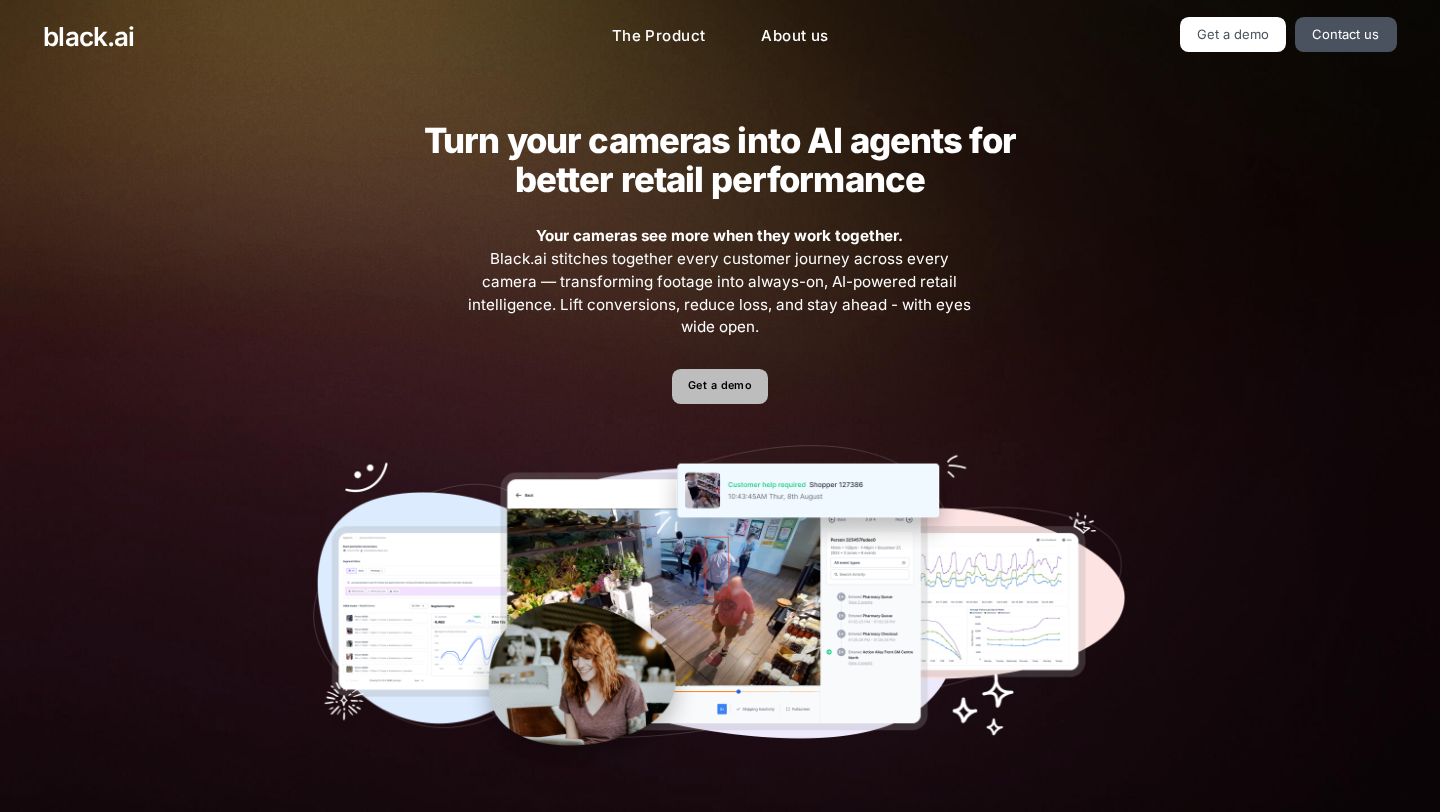 click on "Get a demo" at bounding box center [719, 386] 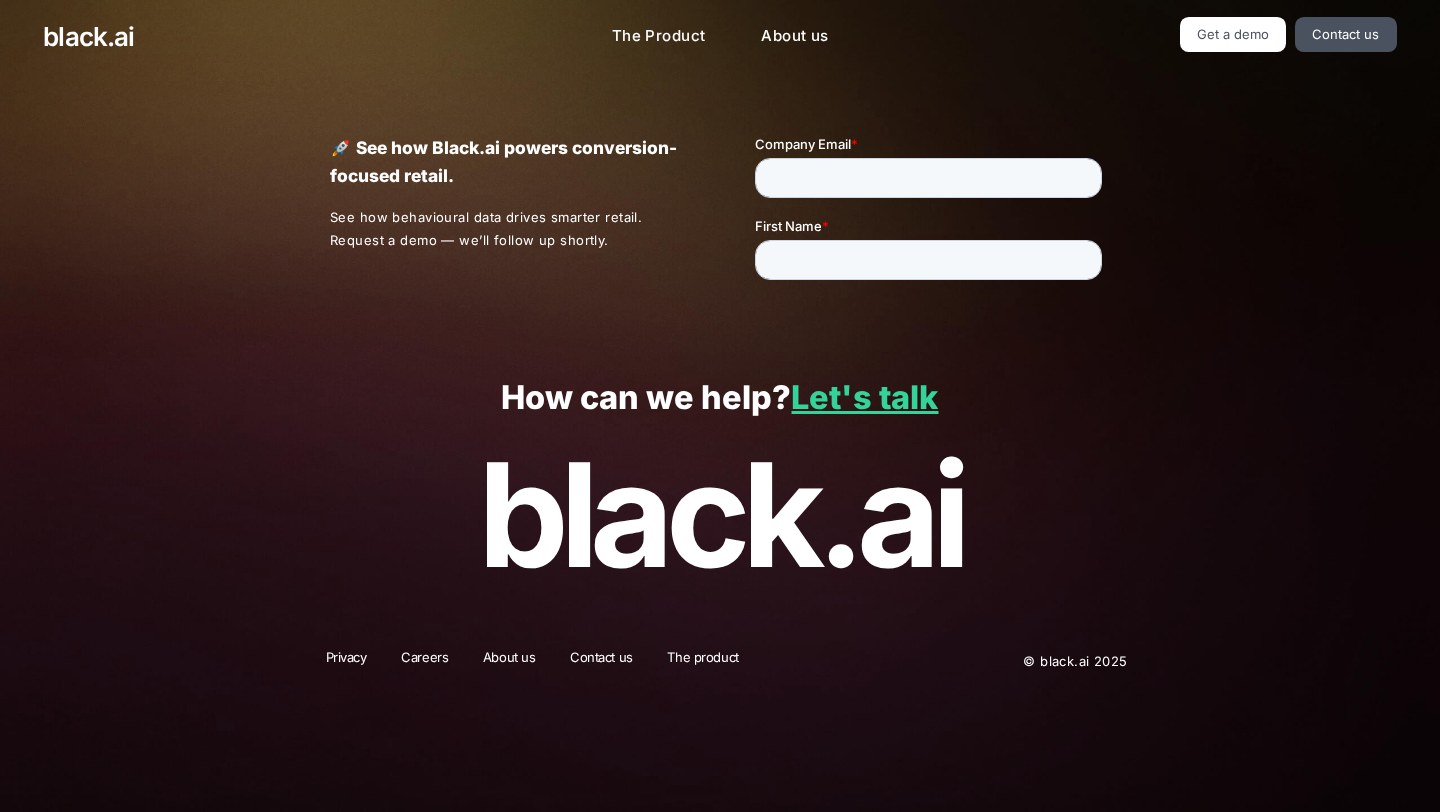 scroll, scrollTop: 0, scrollLeft: 0, axis: both 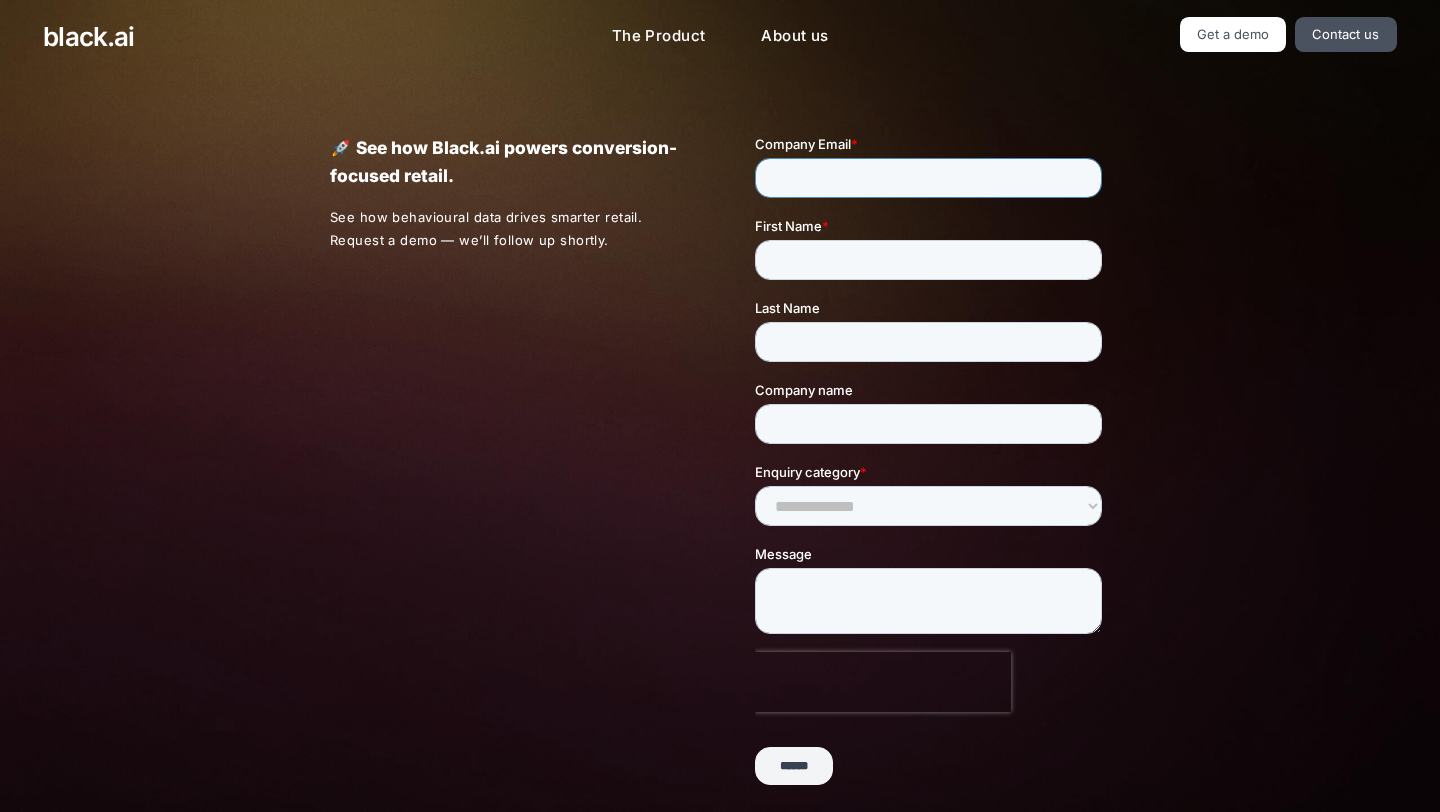 click on "Company Email *" at bounding box center [927, 178] 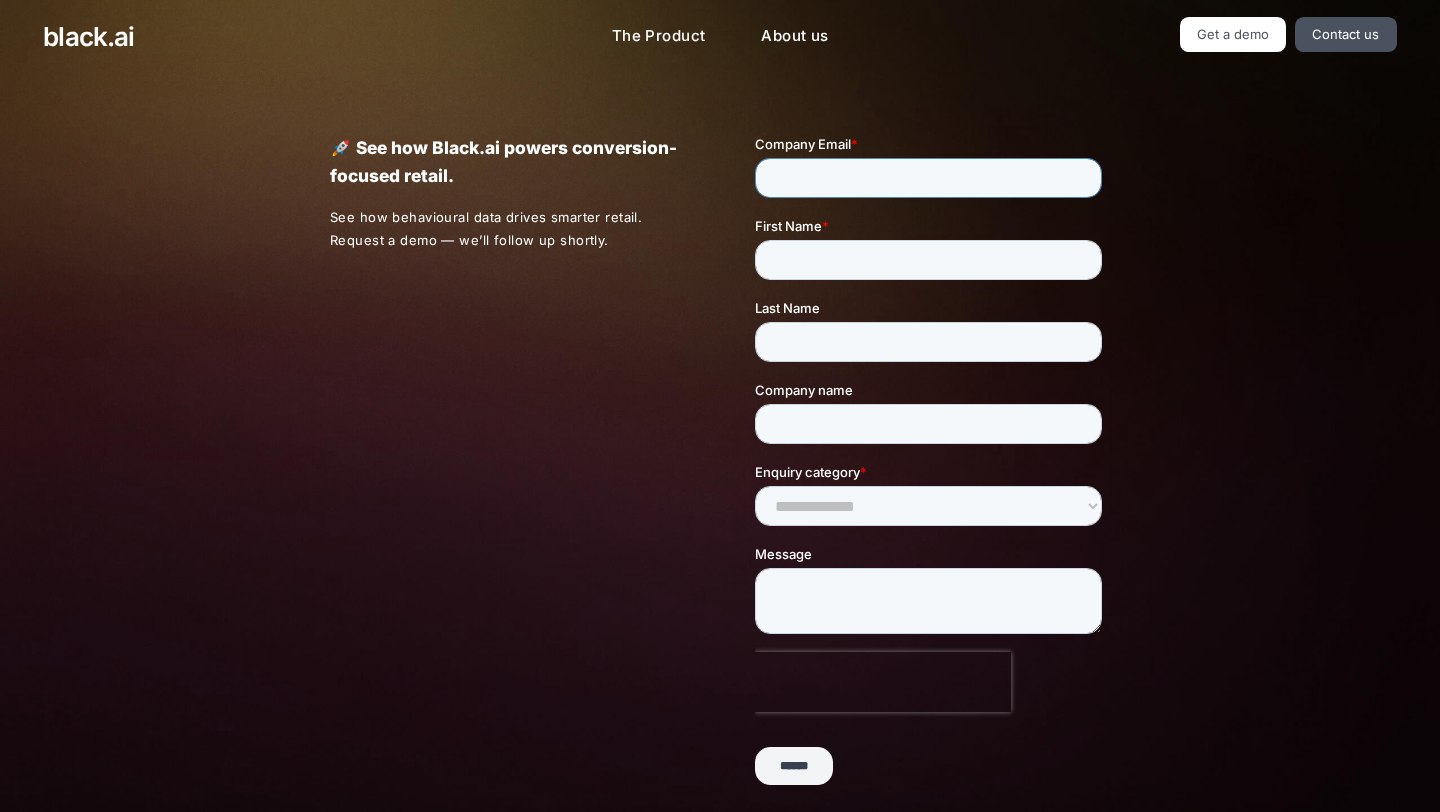 type on "**********" 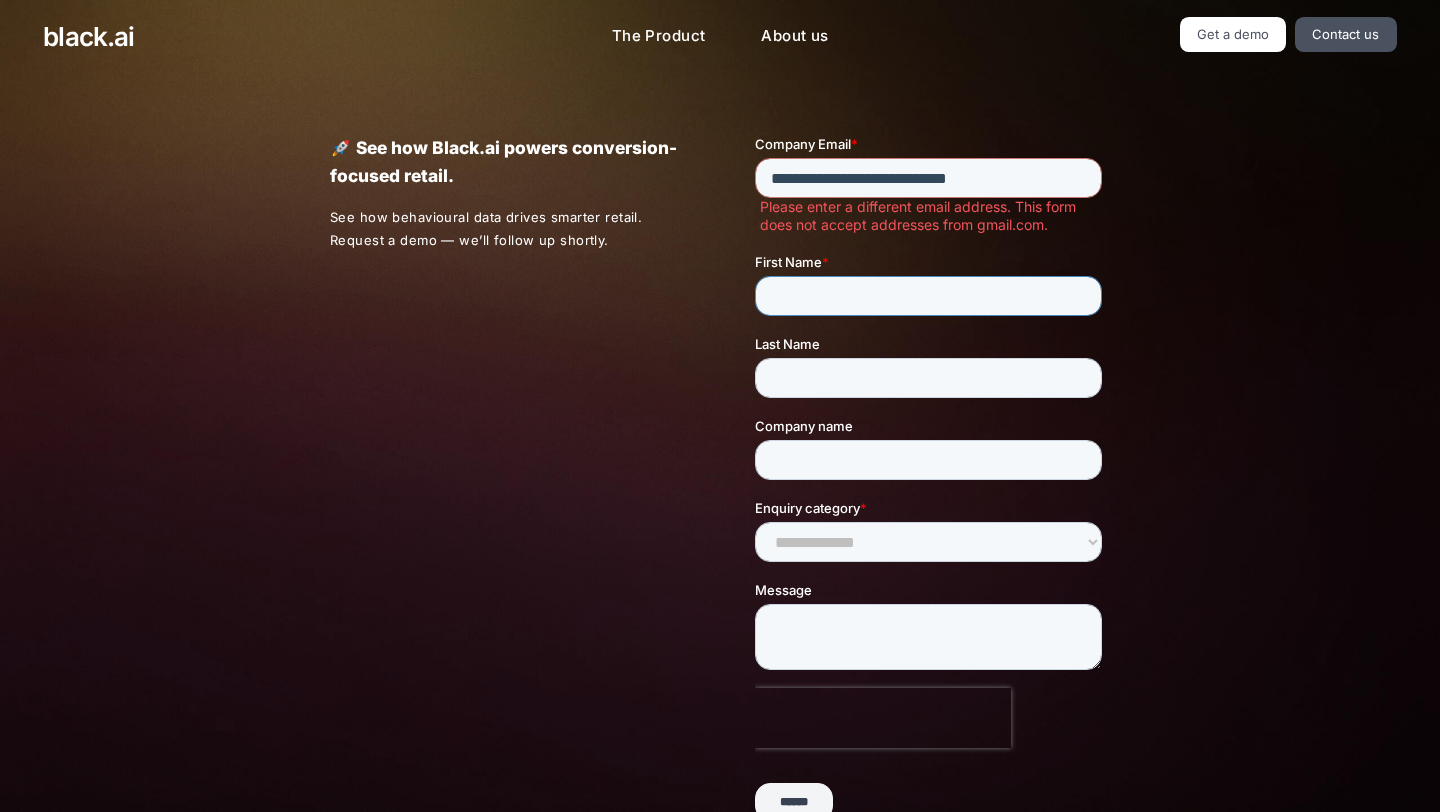 click on "First Name *" at bounding box center [931, 284] 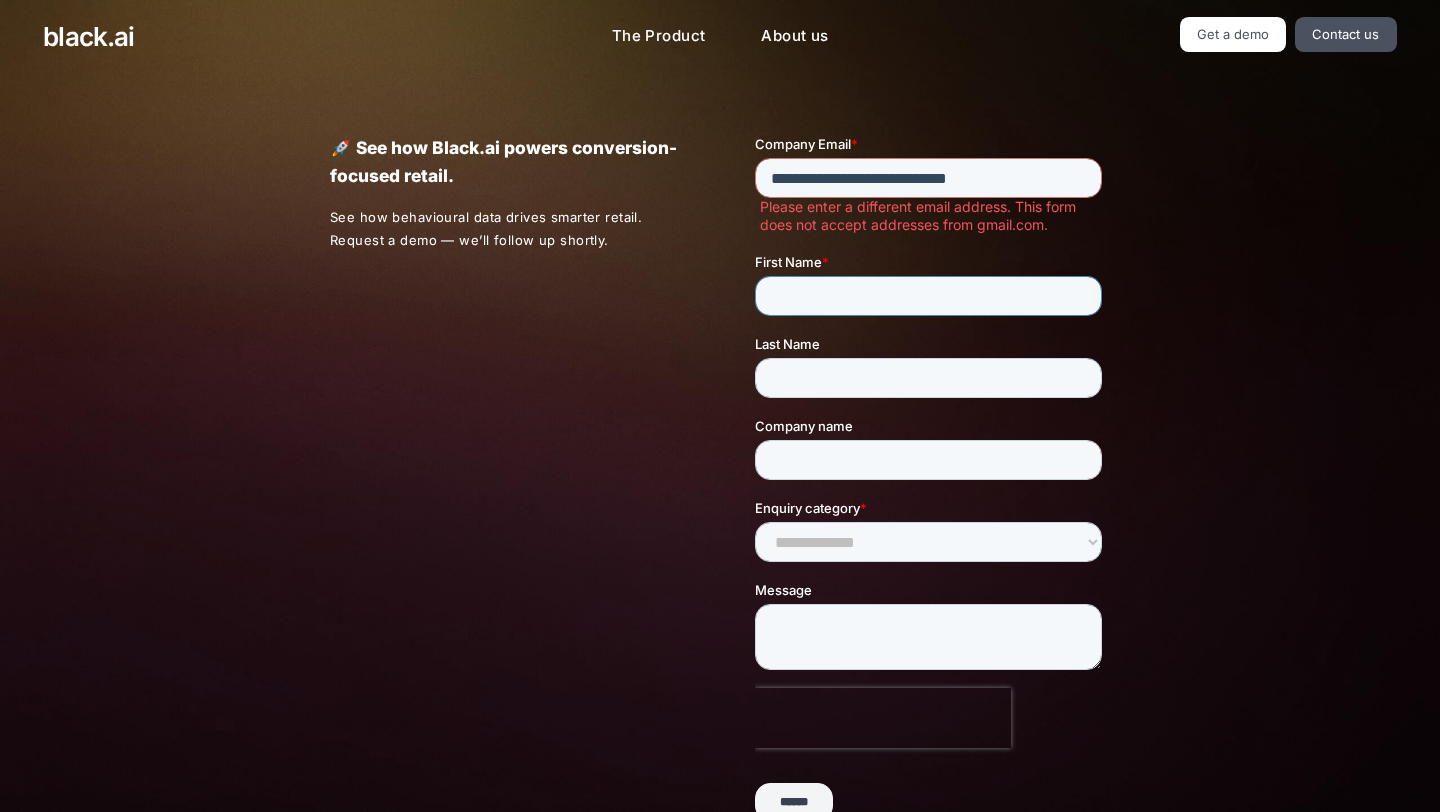 type on "****" 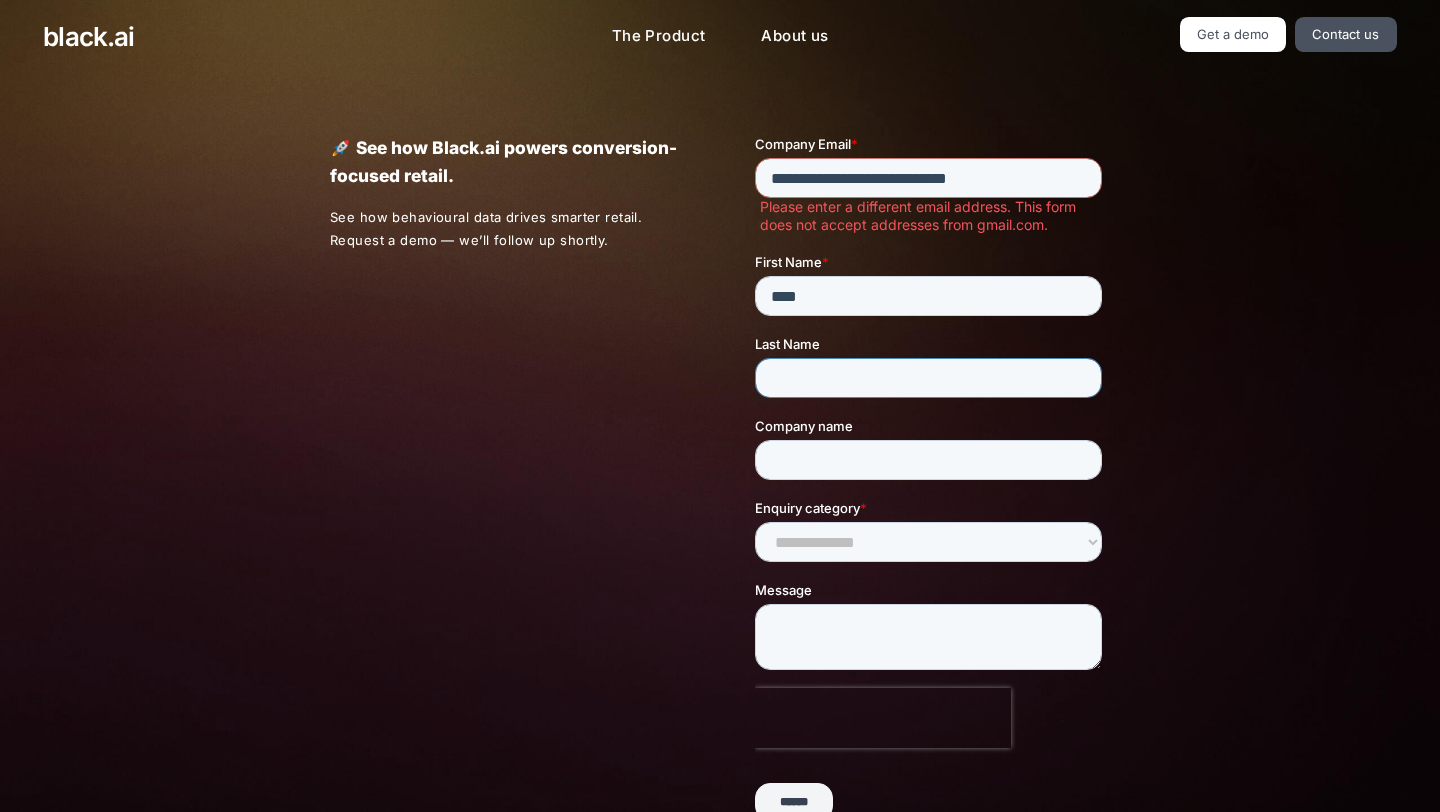 type on "**" 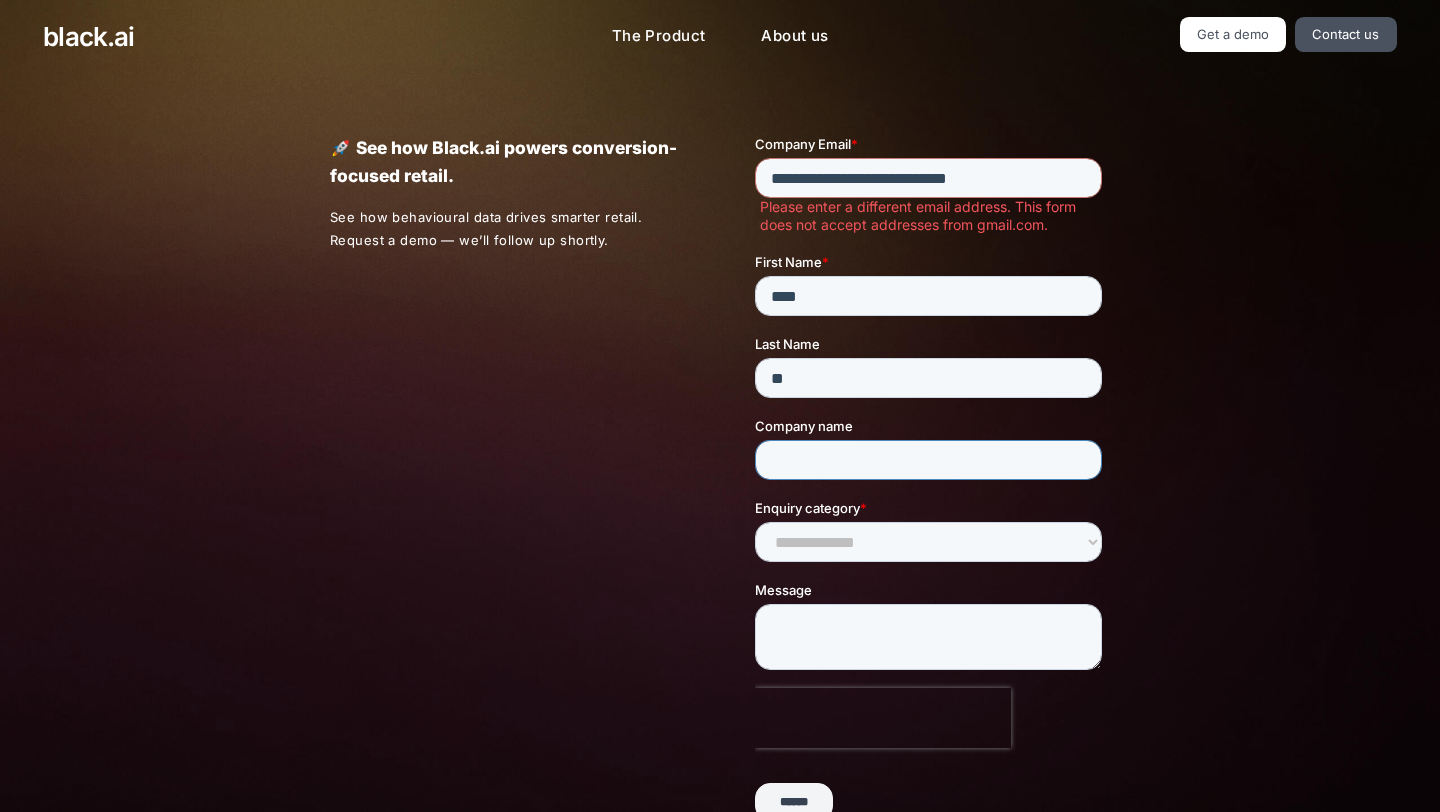 click on "Company name" at bounding box center (927, 460) 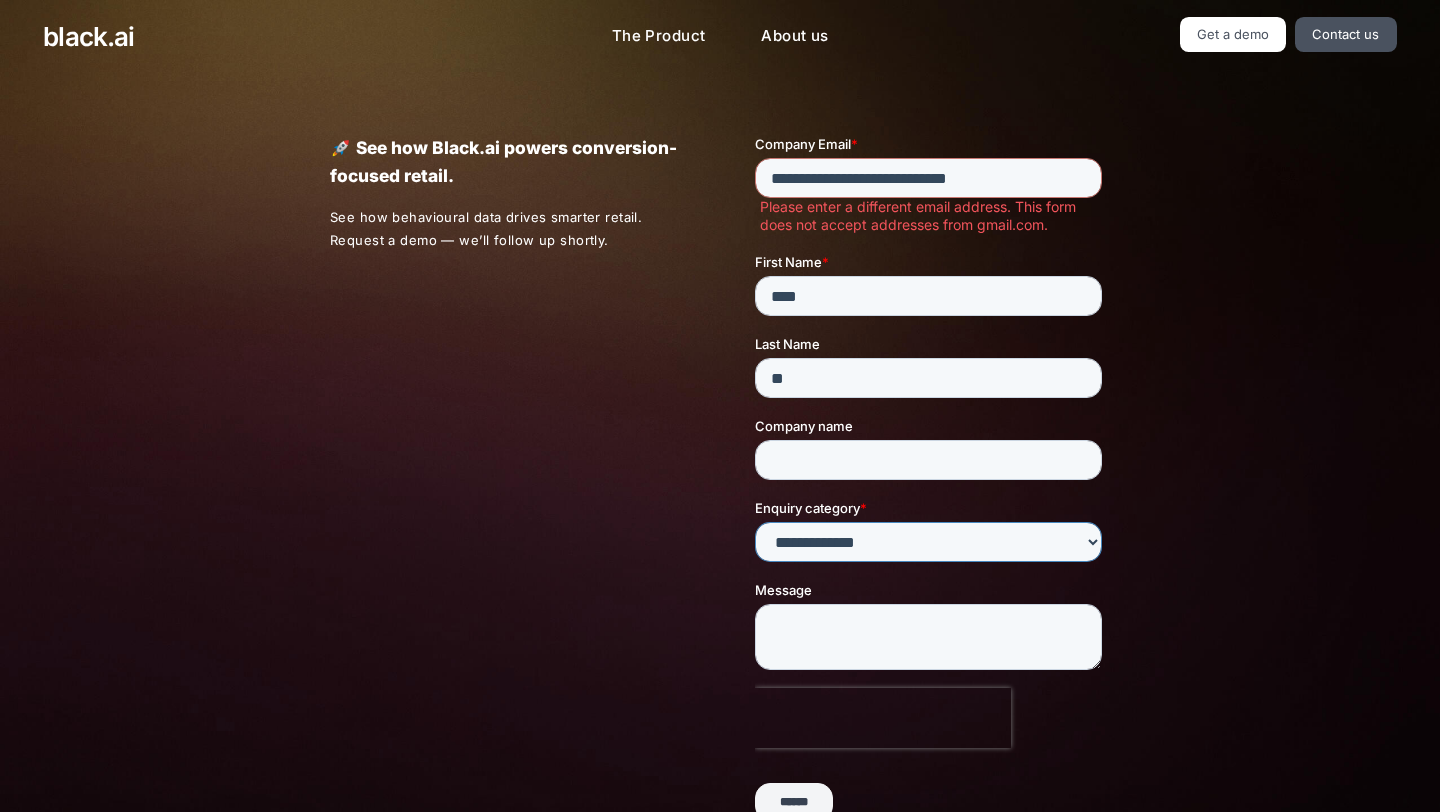 click on "**********" at bounding box center (927, 542) 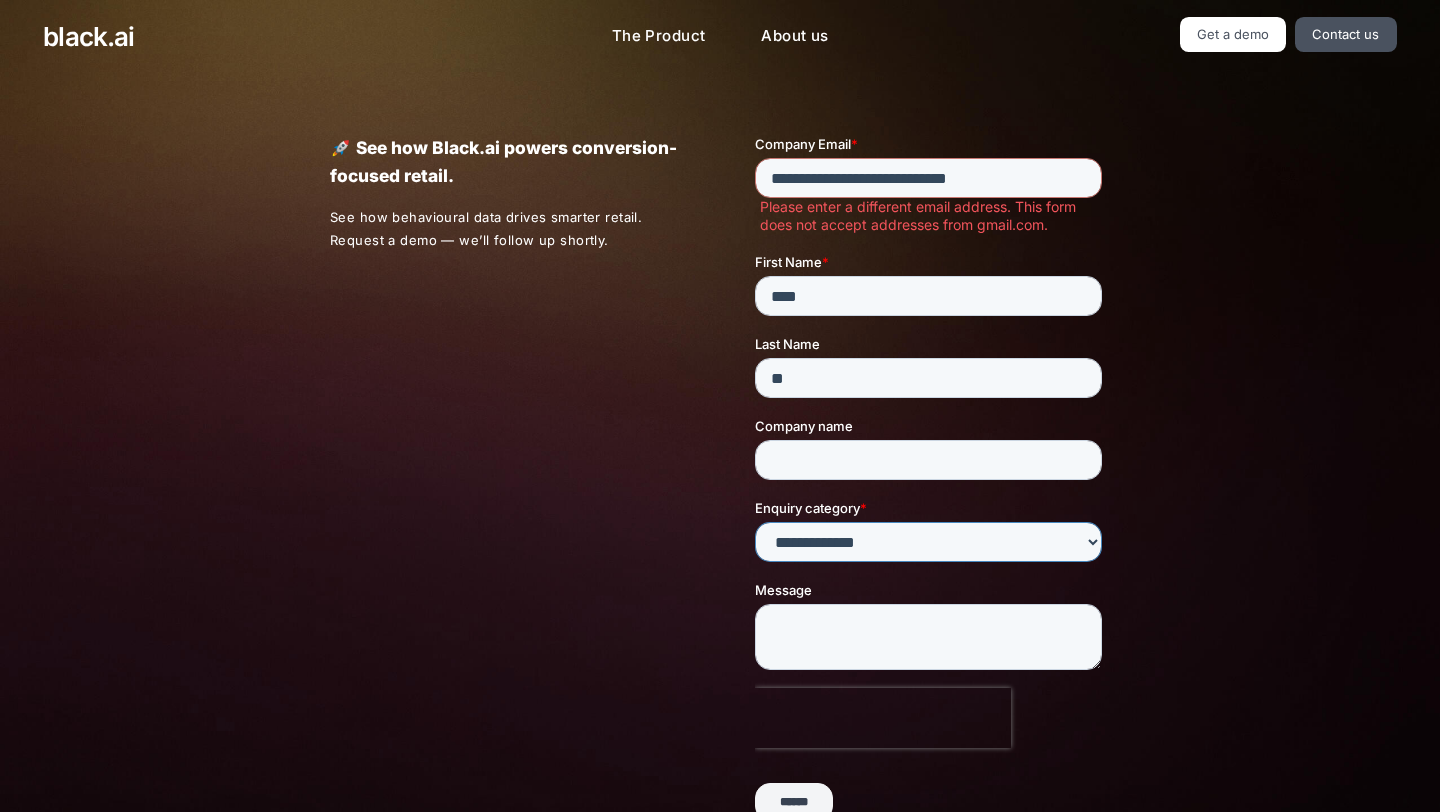 select on "****" 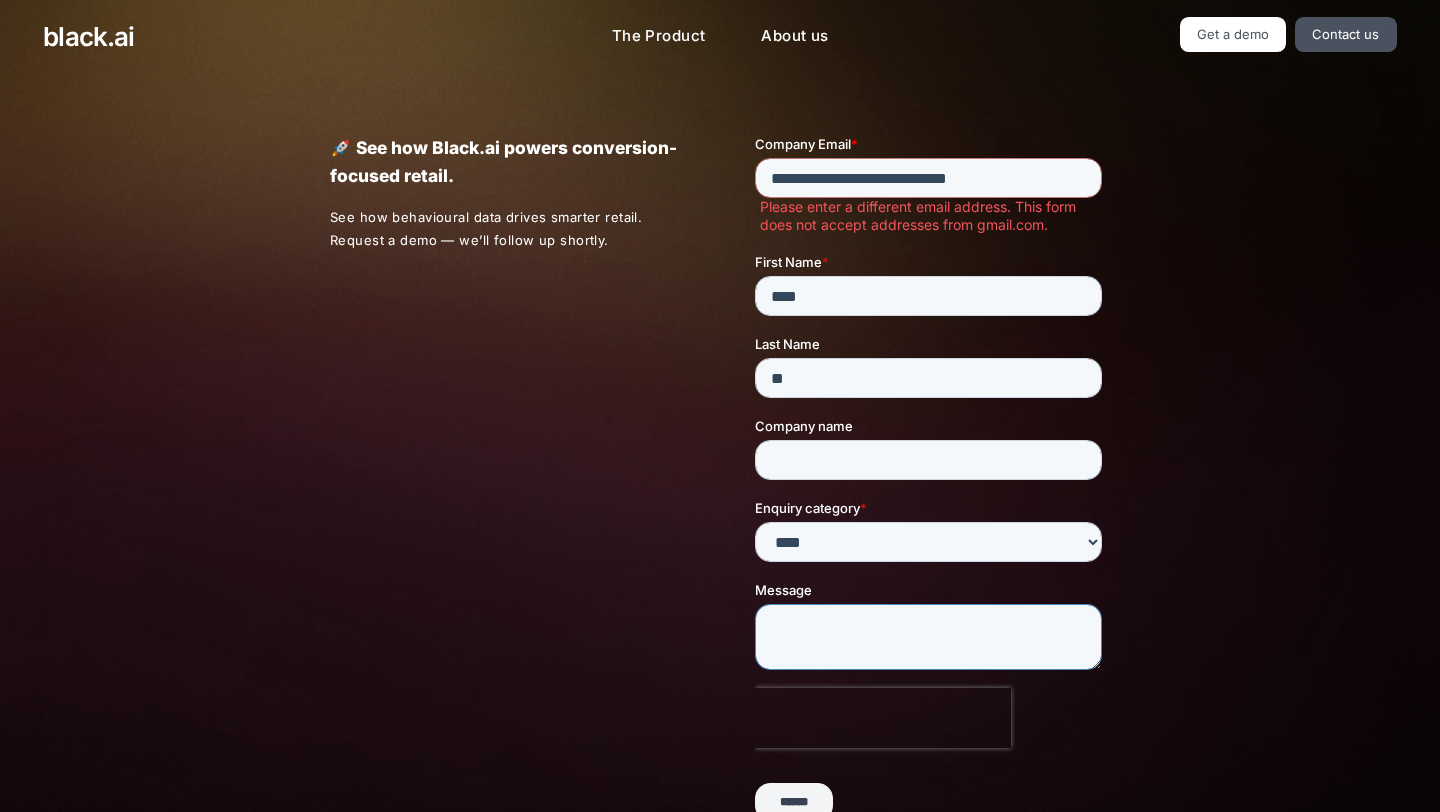 click on "Message" at bounding box center [927, 637] 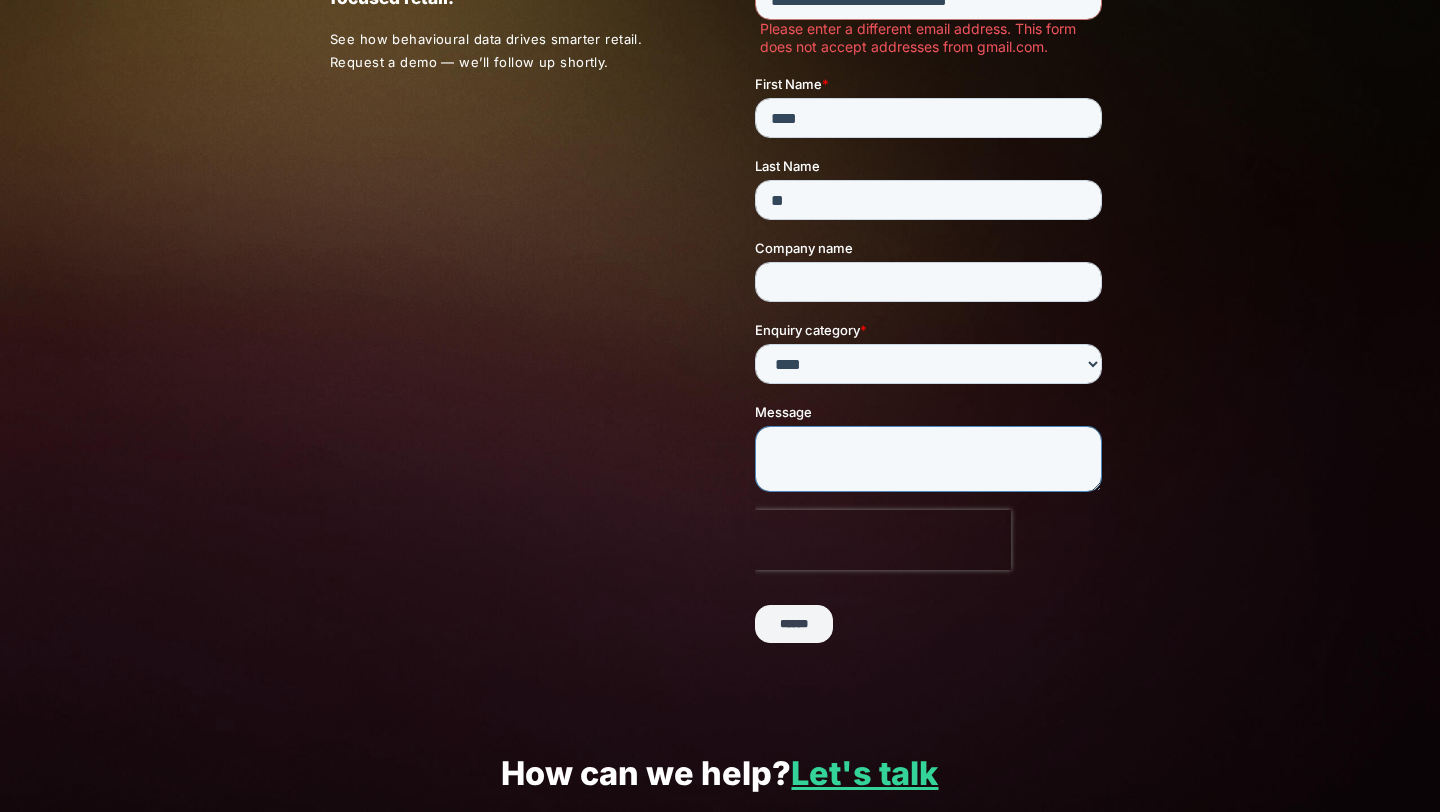 scroll, scrollTop: 280, scrollLeft: 0, axis: vertical 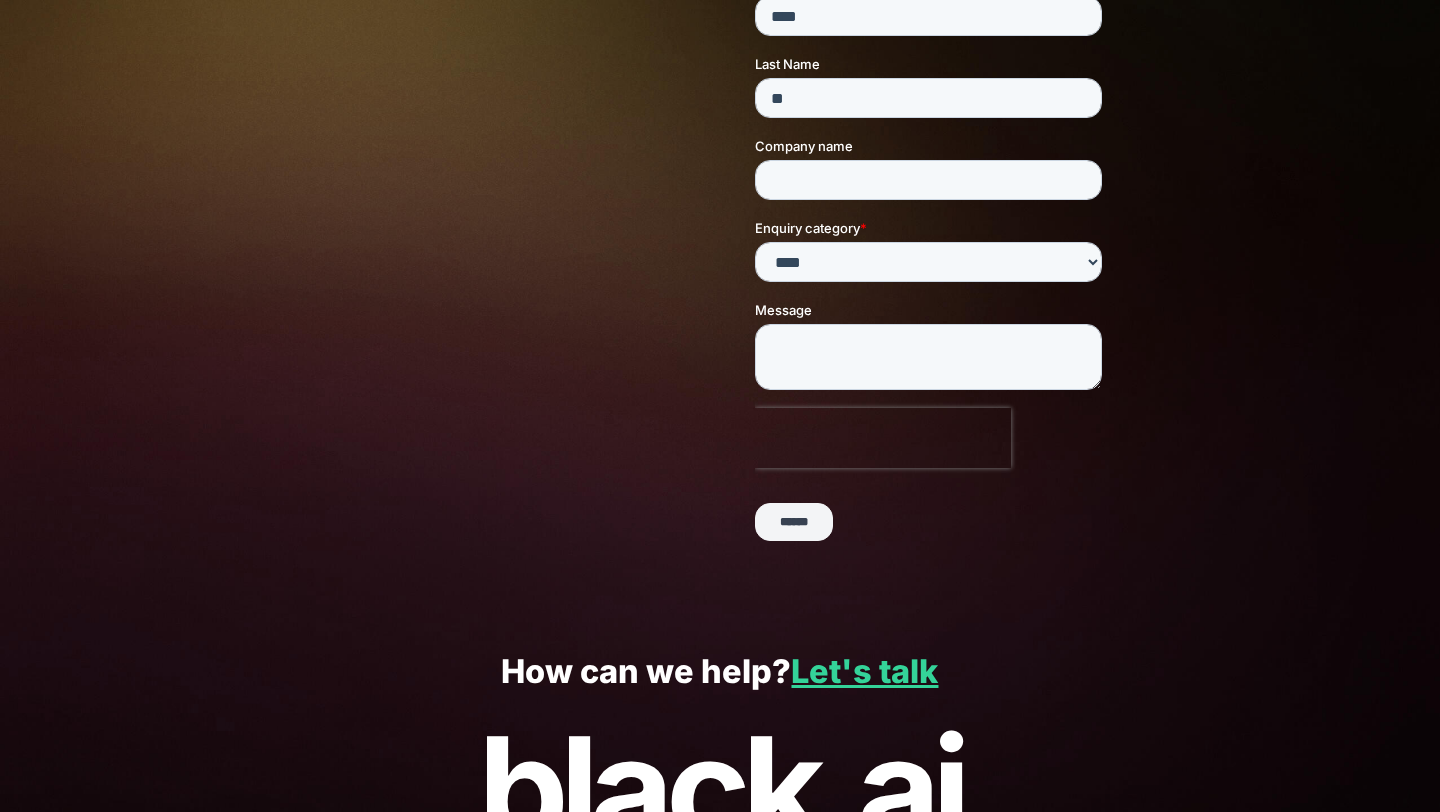 click on "******" at bounding box center [793, 523] 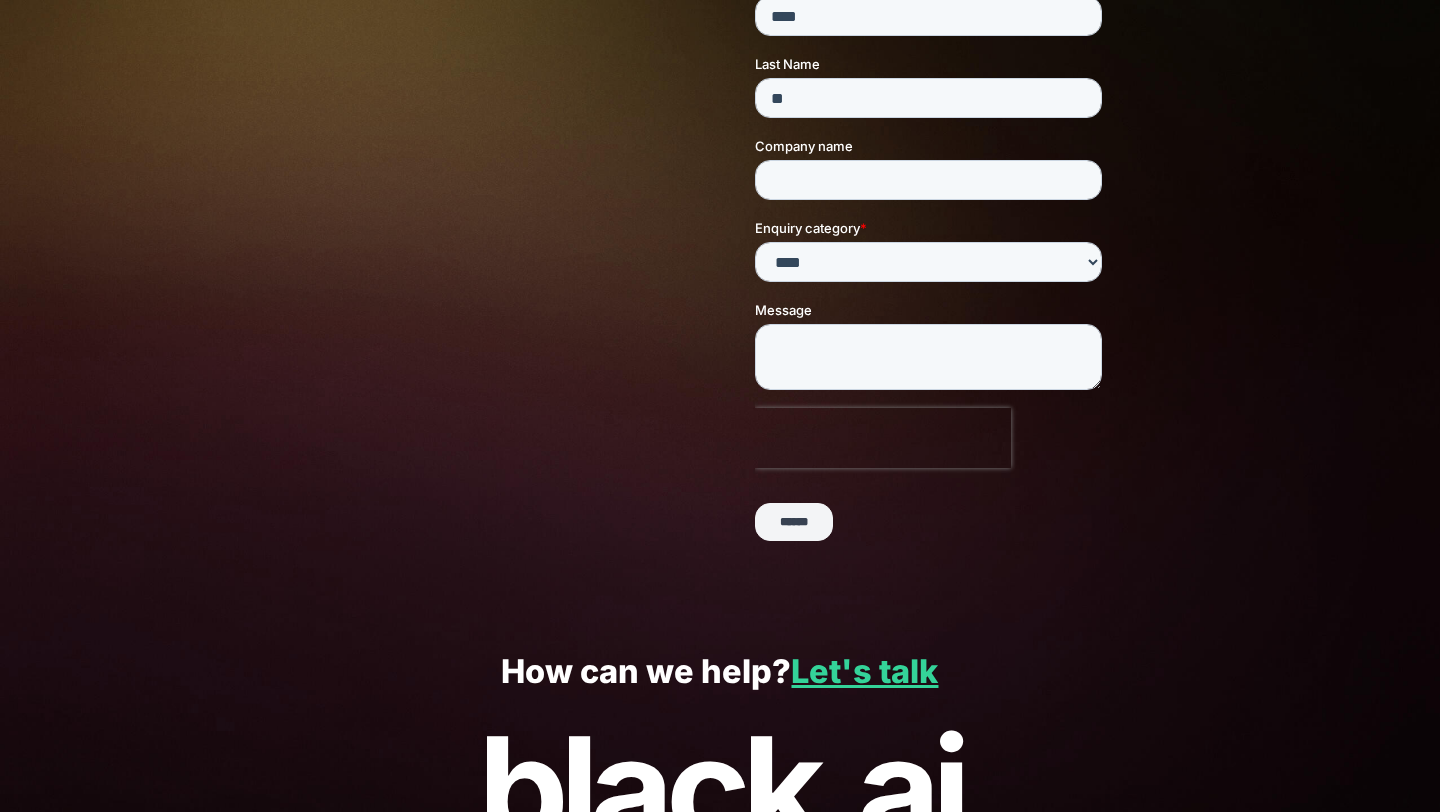 click on "******" at bounding box center [793, 523] 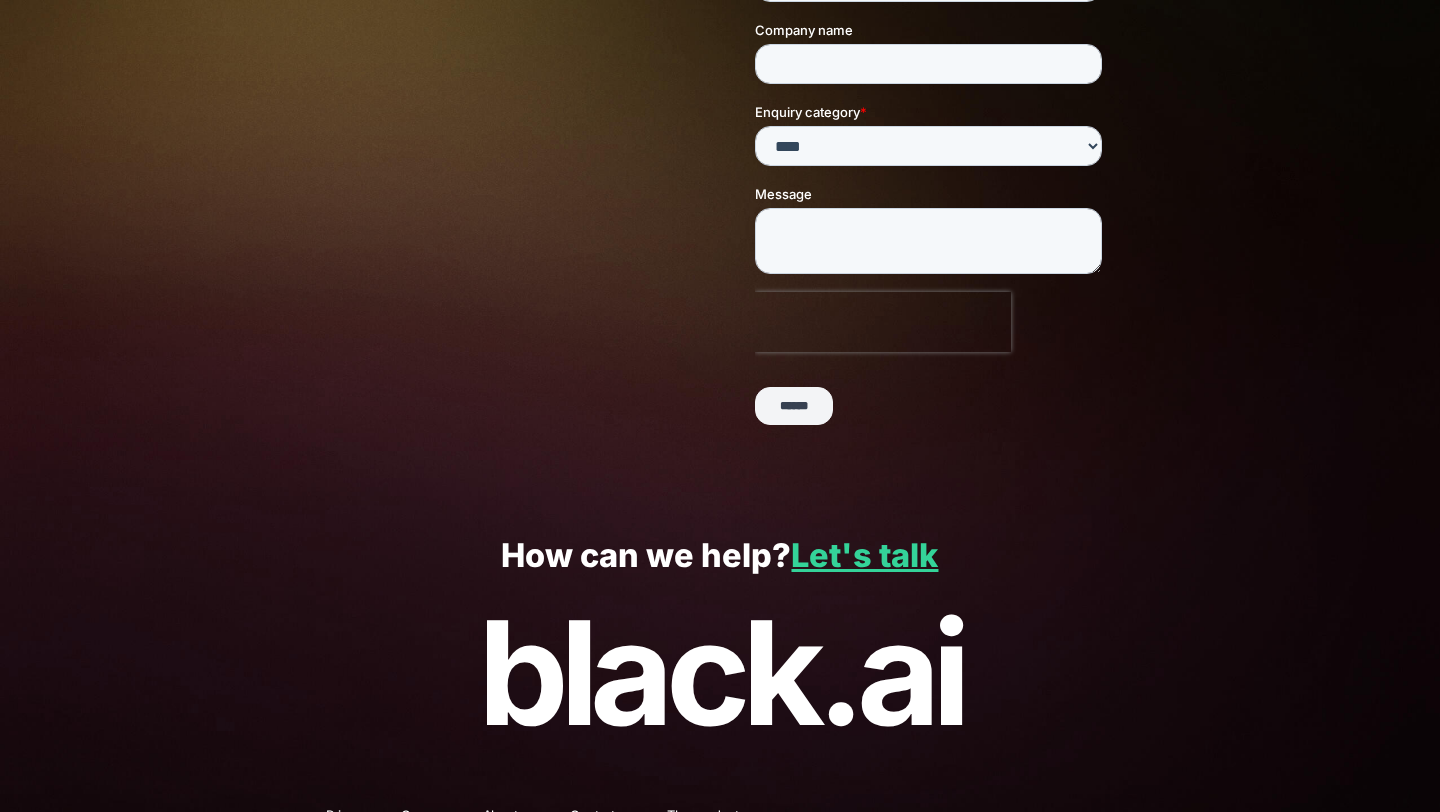 scroll, scrollTop: 378, scrollLeft: 0, axis: vertical 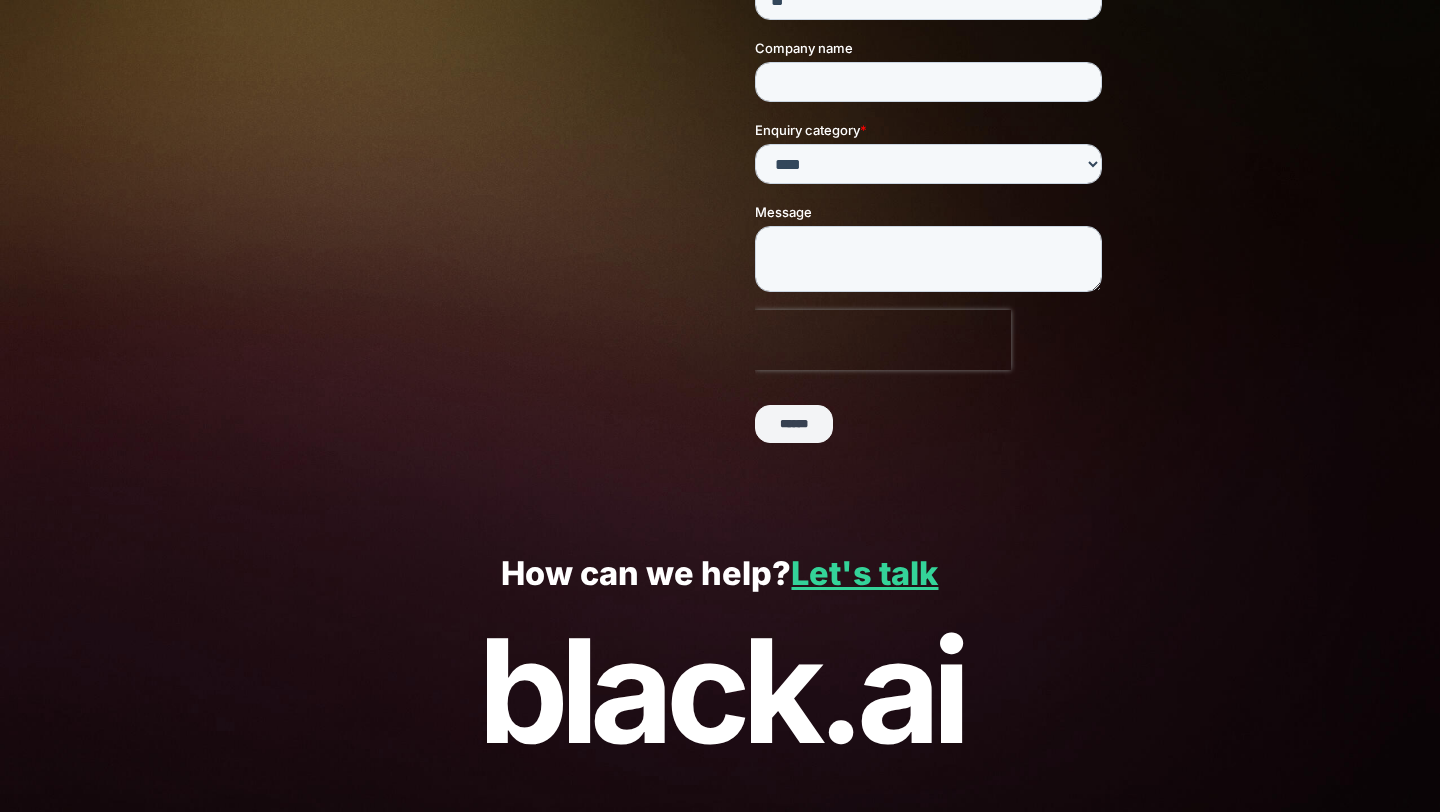 click on "******" at bounding box center [793, 425] 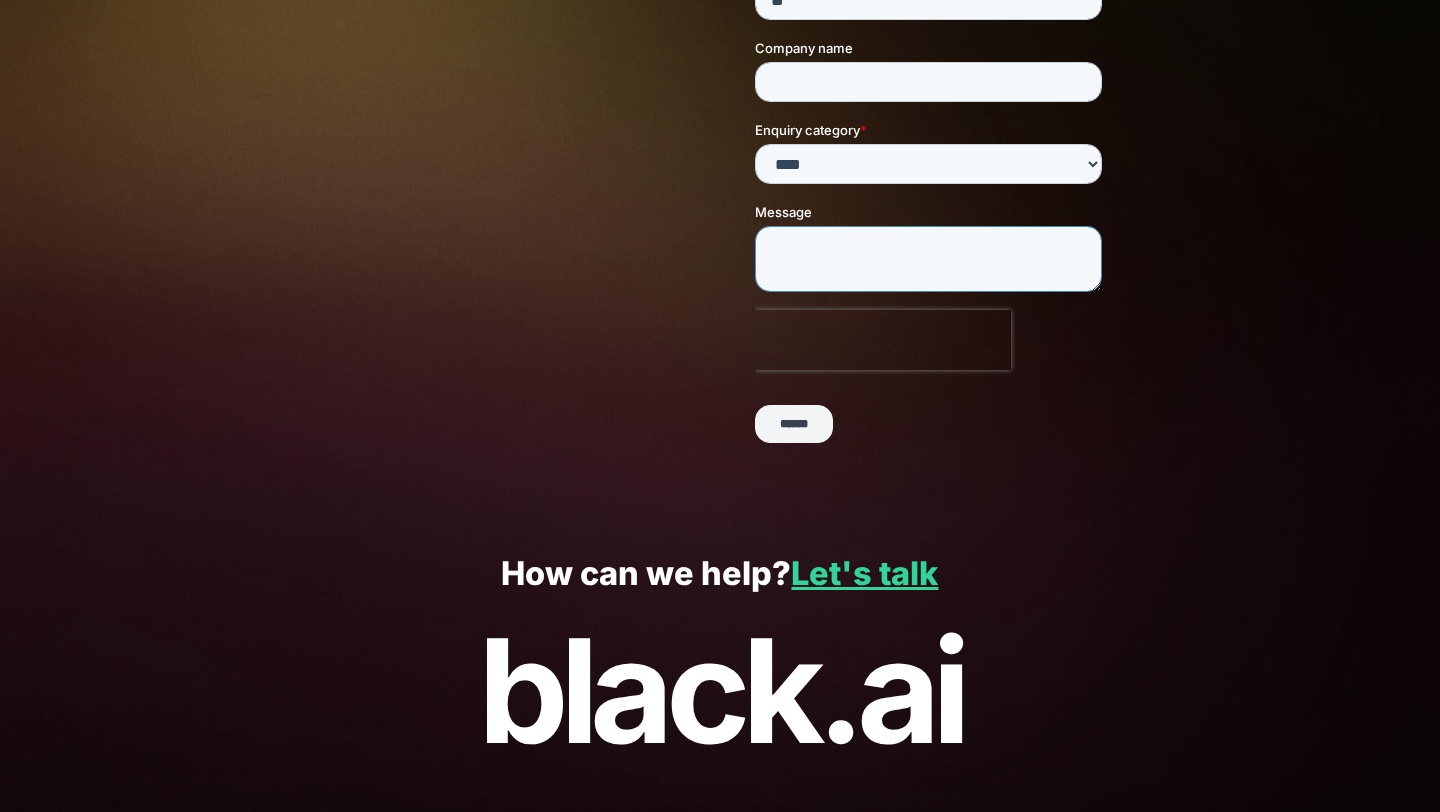 click on "Message" at bounding box center (927, 260) 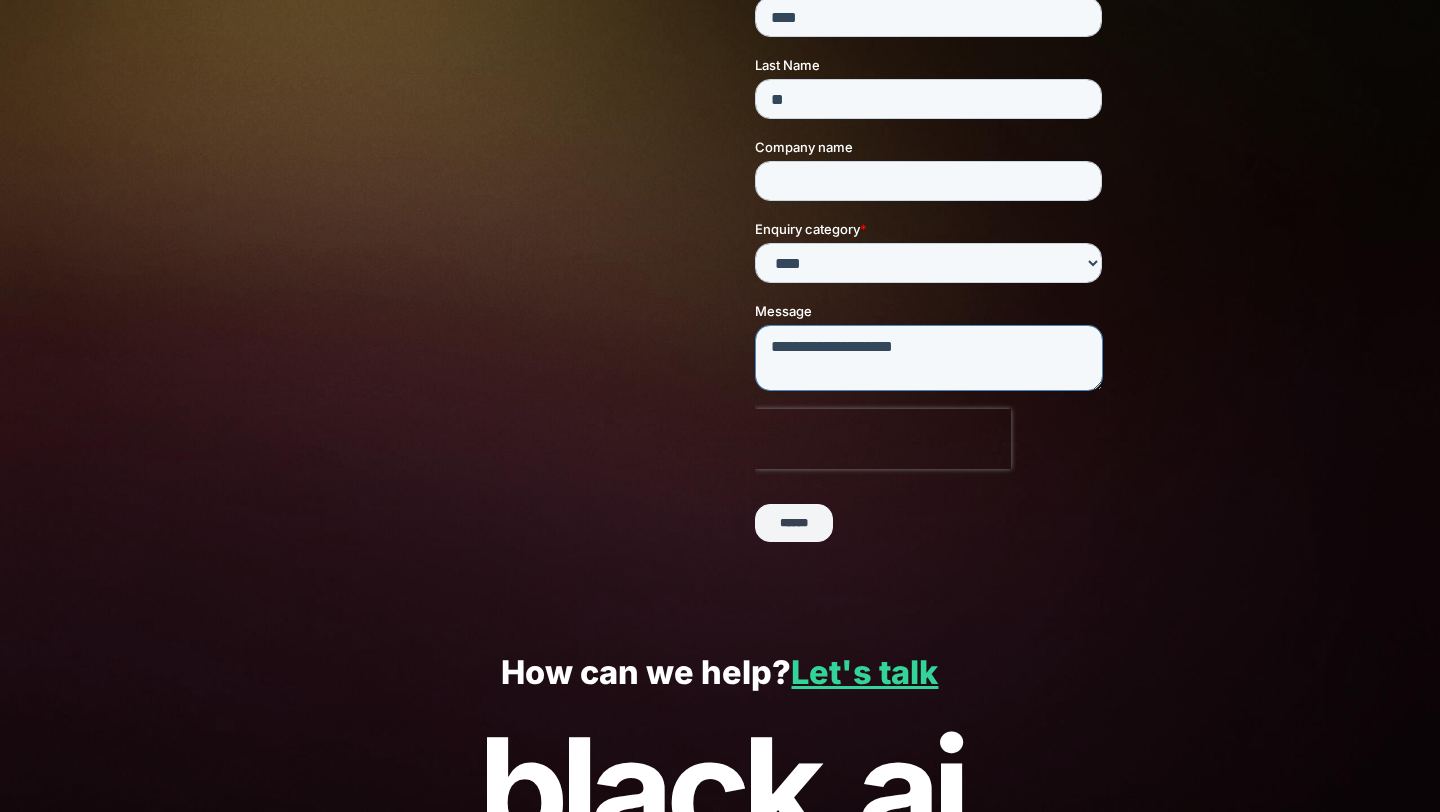 scroll, scrollTop: 274, scrollLeft: 0, axis: vertical 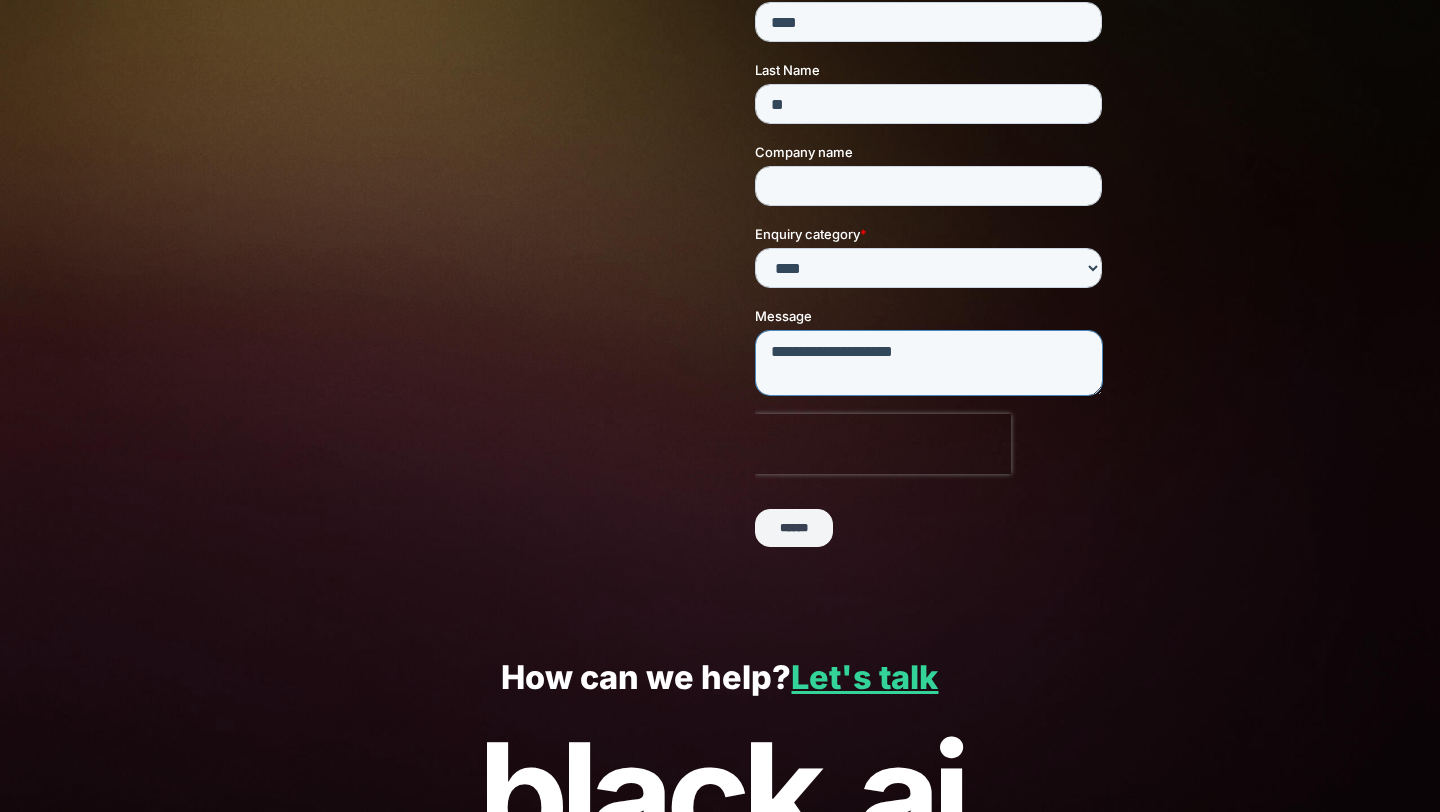 type on "**********" 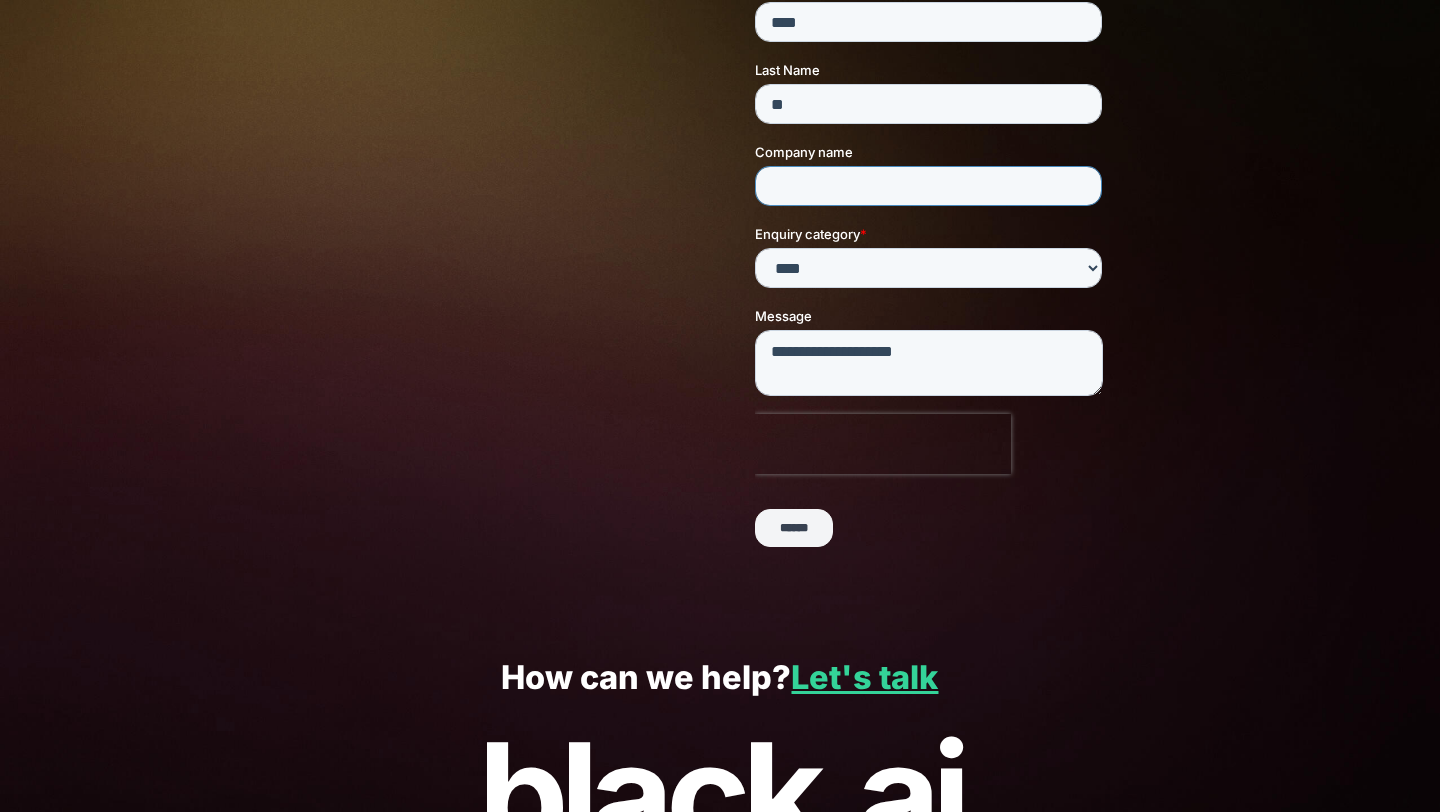 click on "Company name" at bounding box center (927, 187) 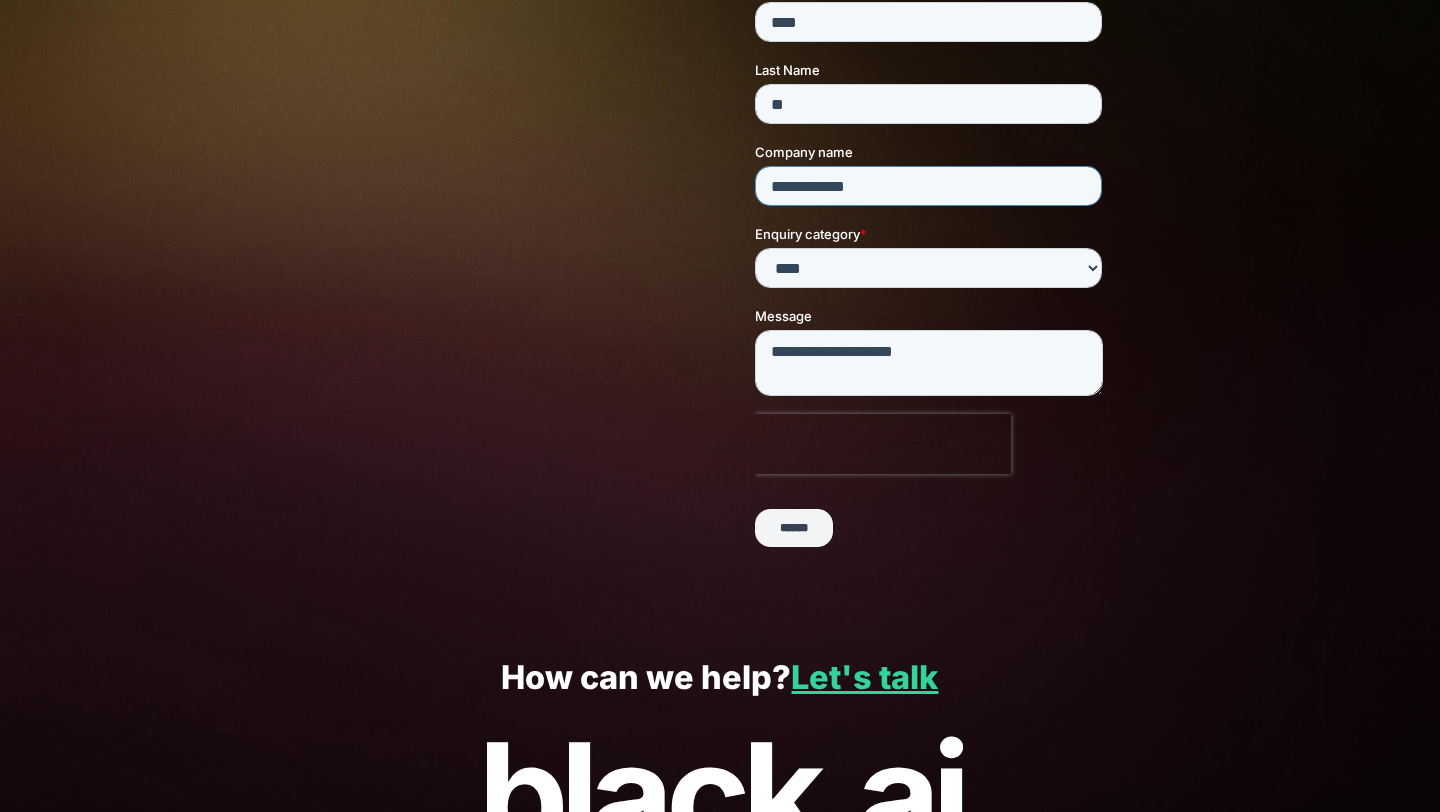 type on "**********" 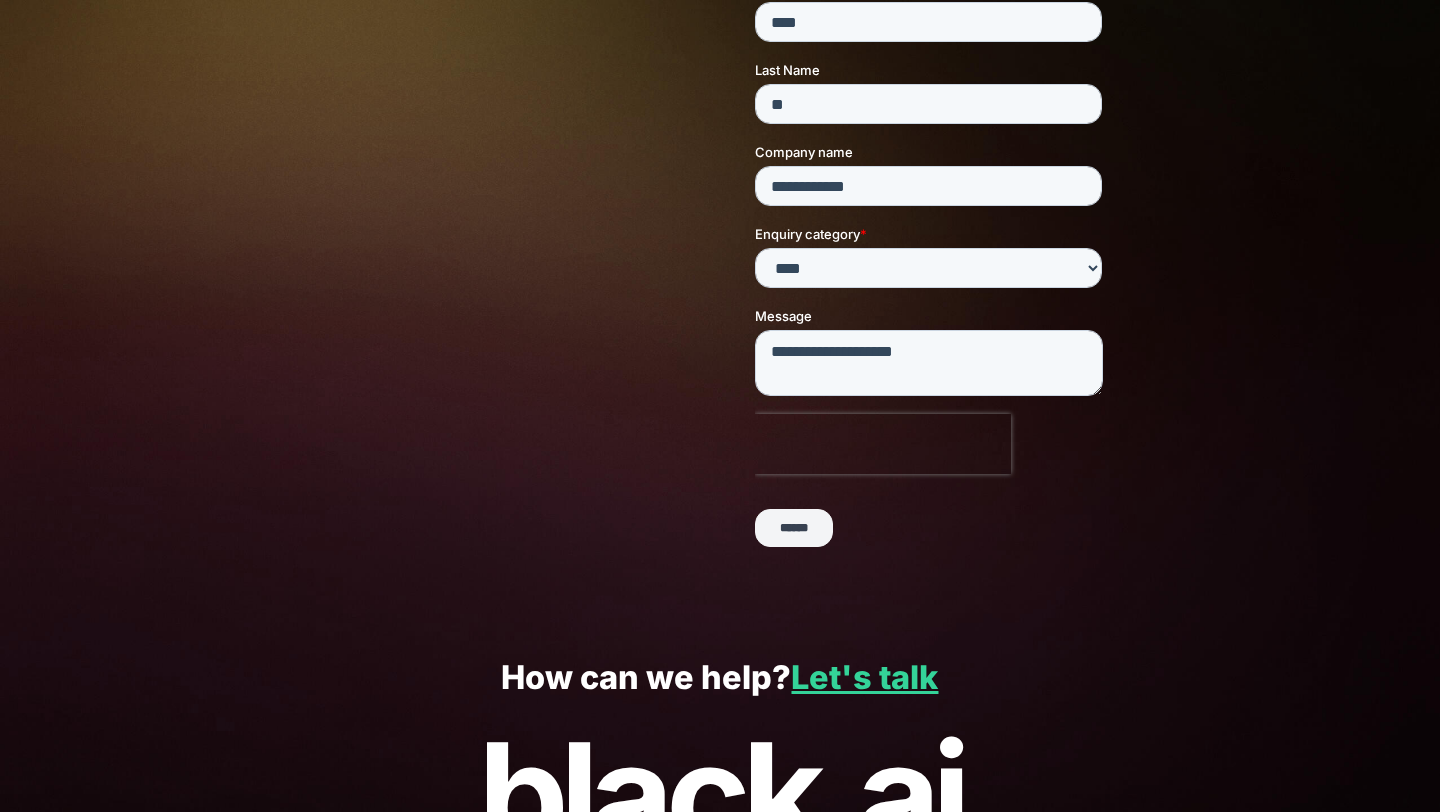 click on "******" at bounding box center [793, 529] 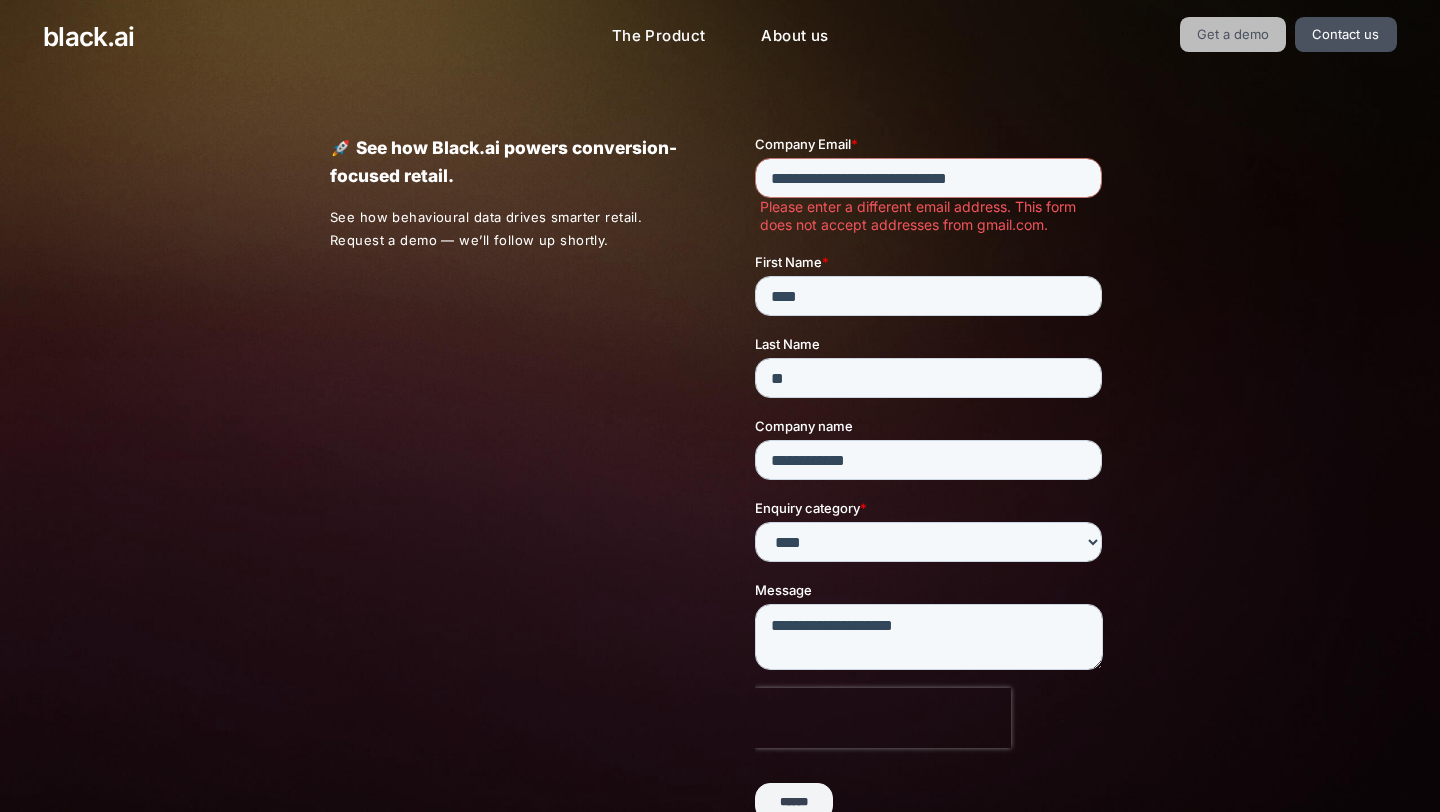 click on "Get a demo" at bounding box center [1233, 34] 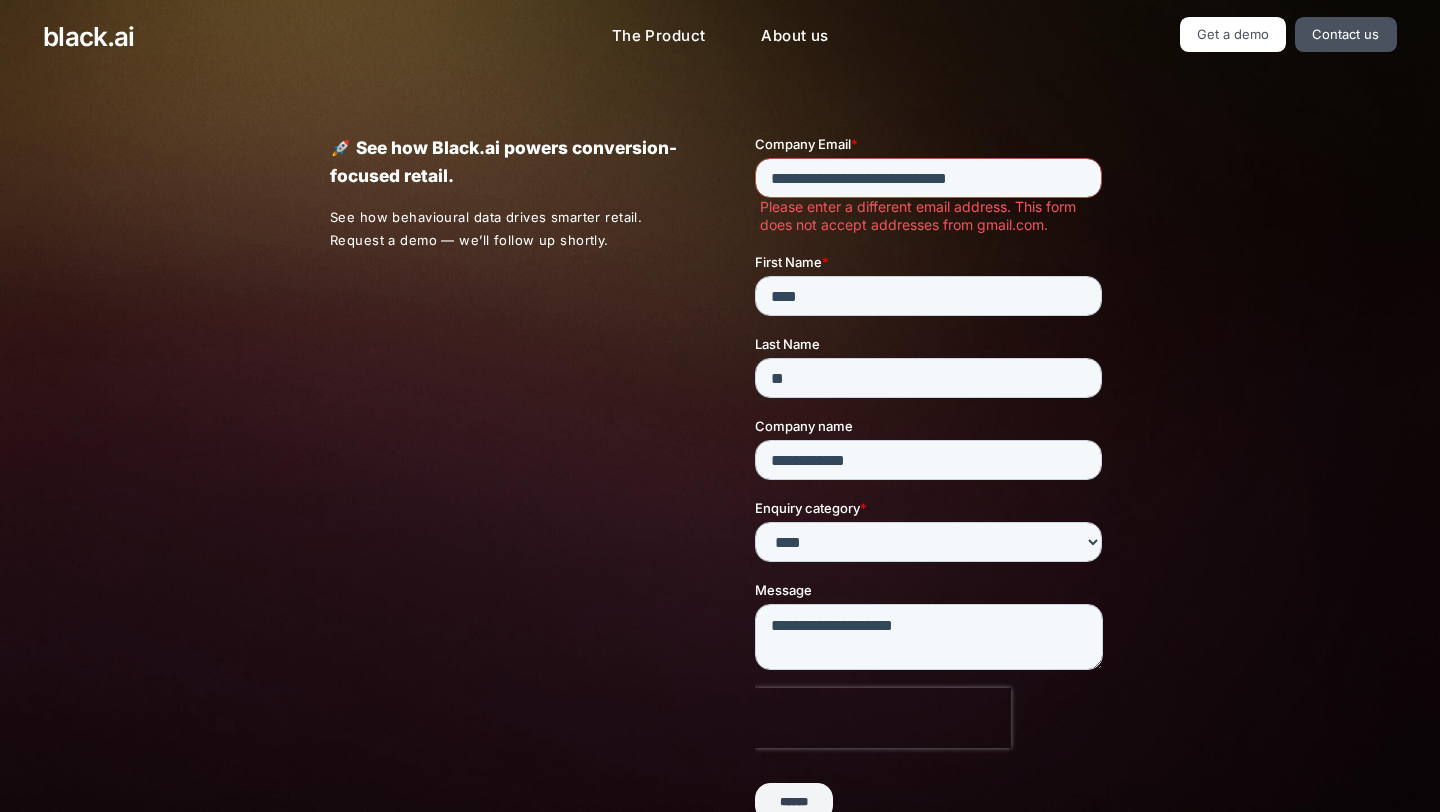 click on "**********" at bounding box center [927, 178] 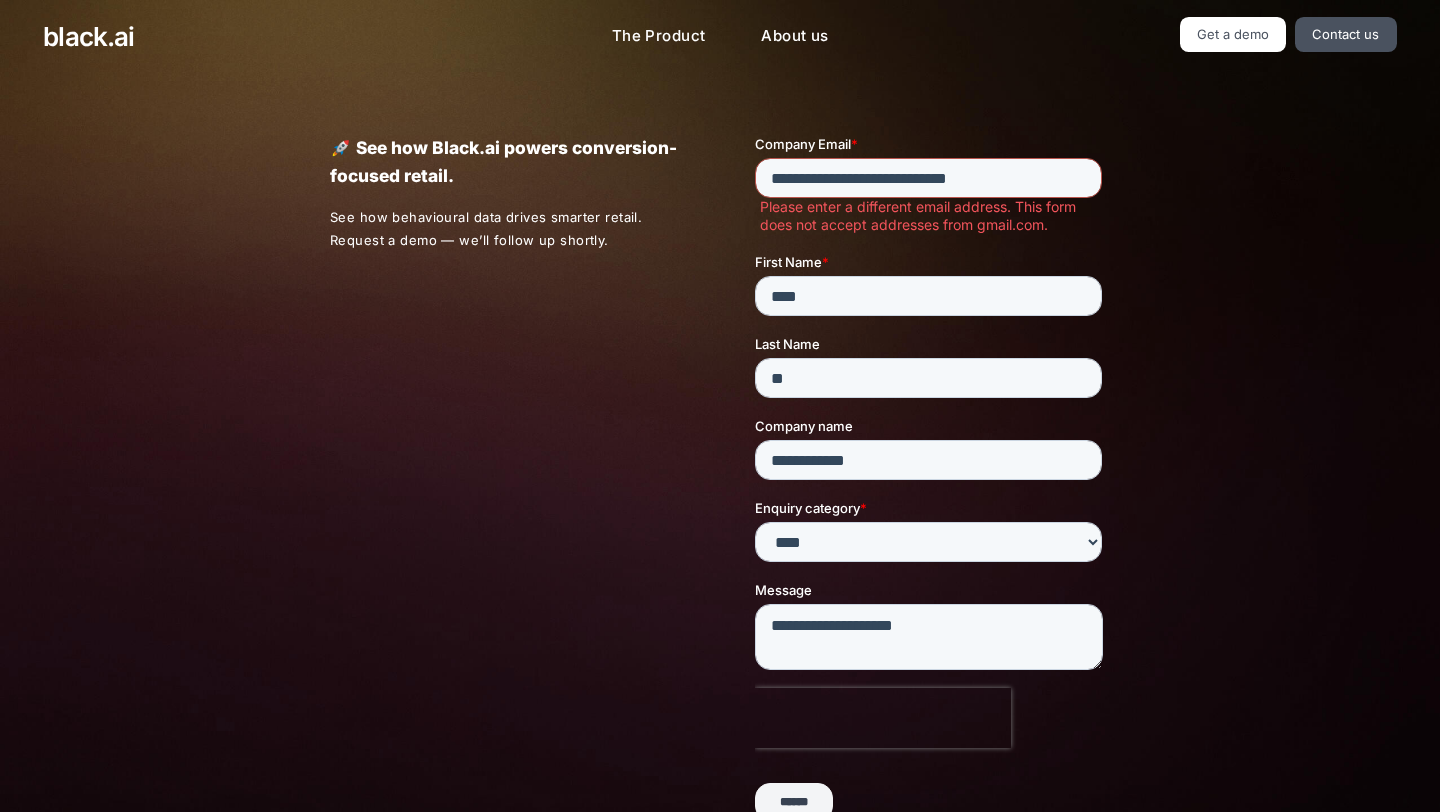 drag, startPoint x: 1041, startPoint y: 182, endPoint x: 738, endPoint y: 158, distance: 303.949 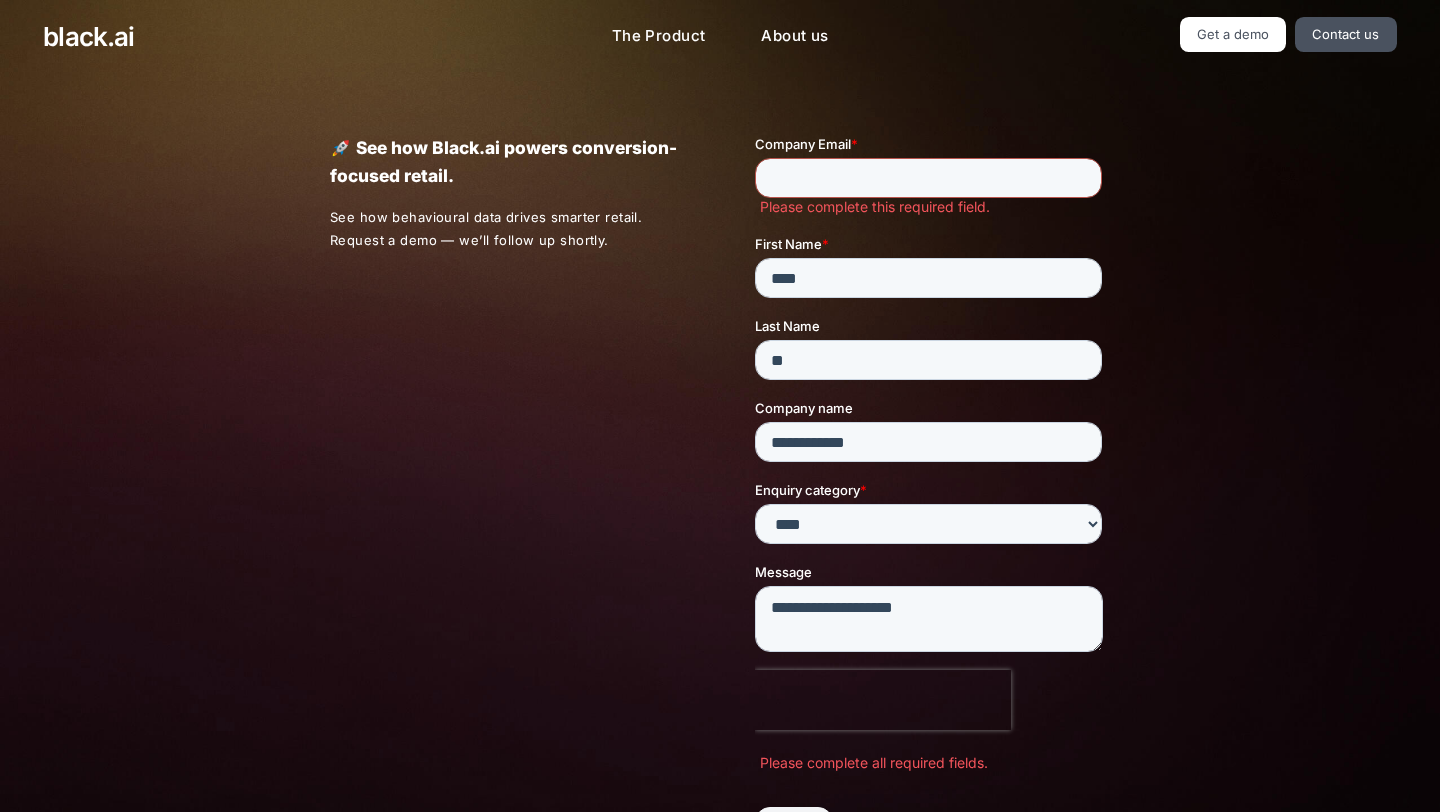 click on "Company Email *" at bounding box center (927, 178) 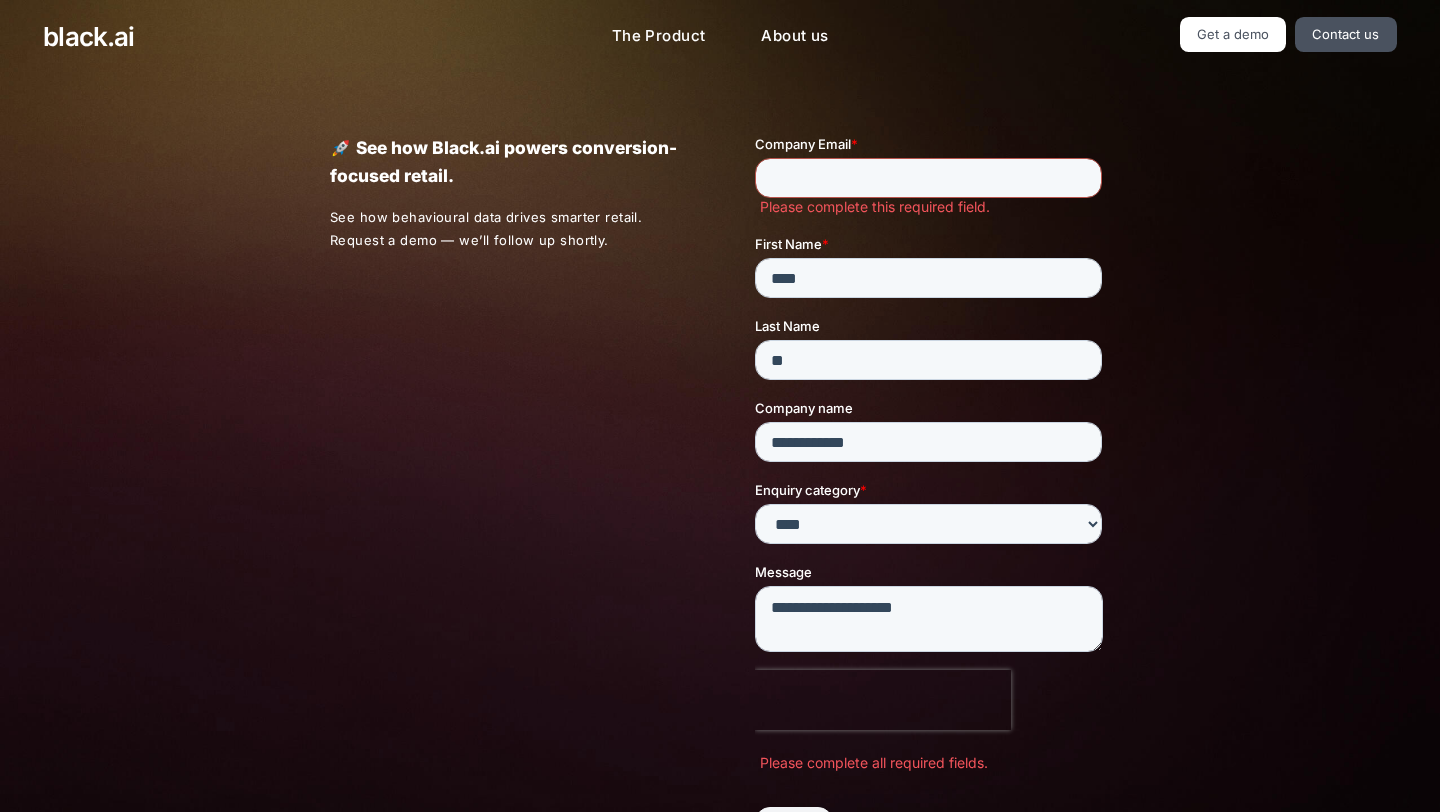 type on "**********" 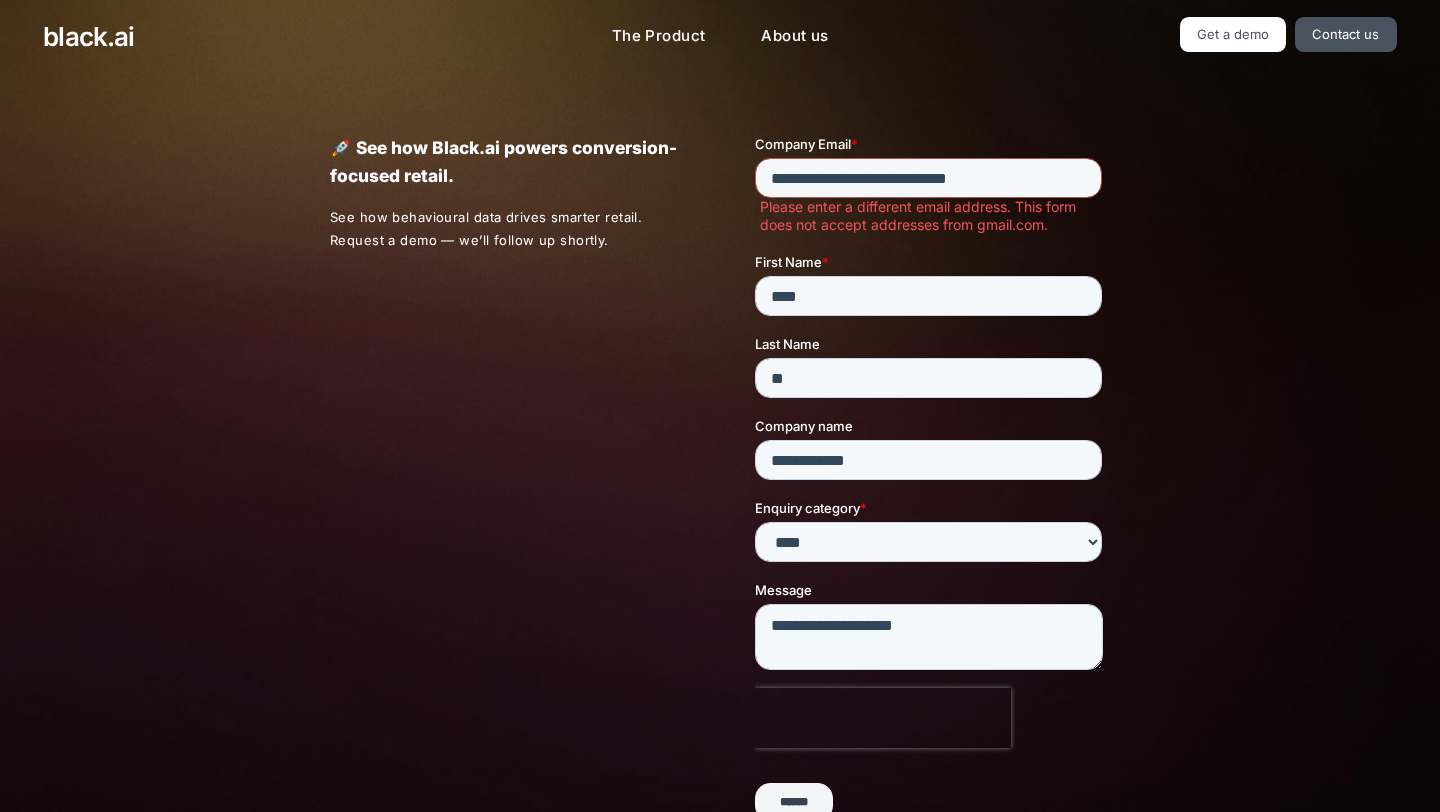 drag, startPoint x: 1027, startPoint y: 183, endPoint x: 1464, endPoint y: 298, distance: 451.8783 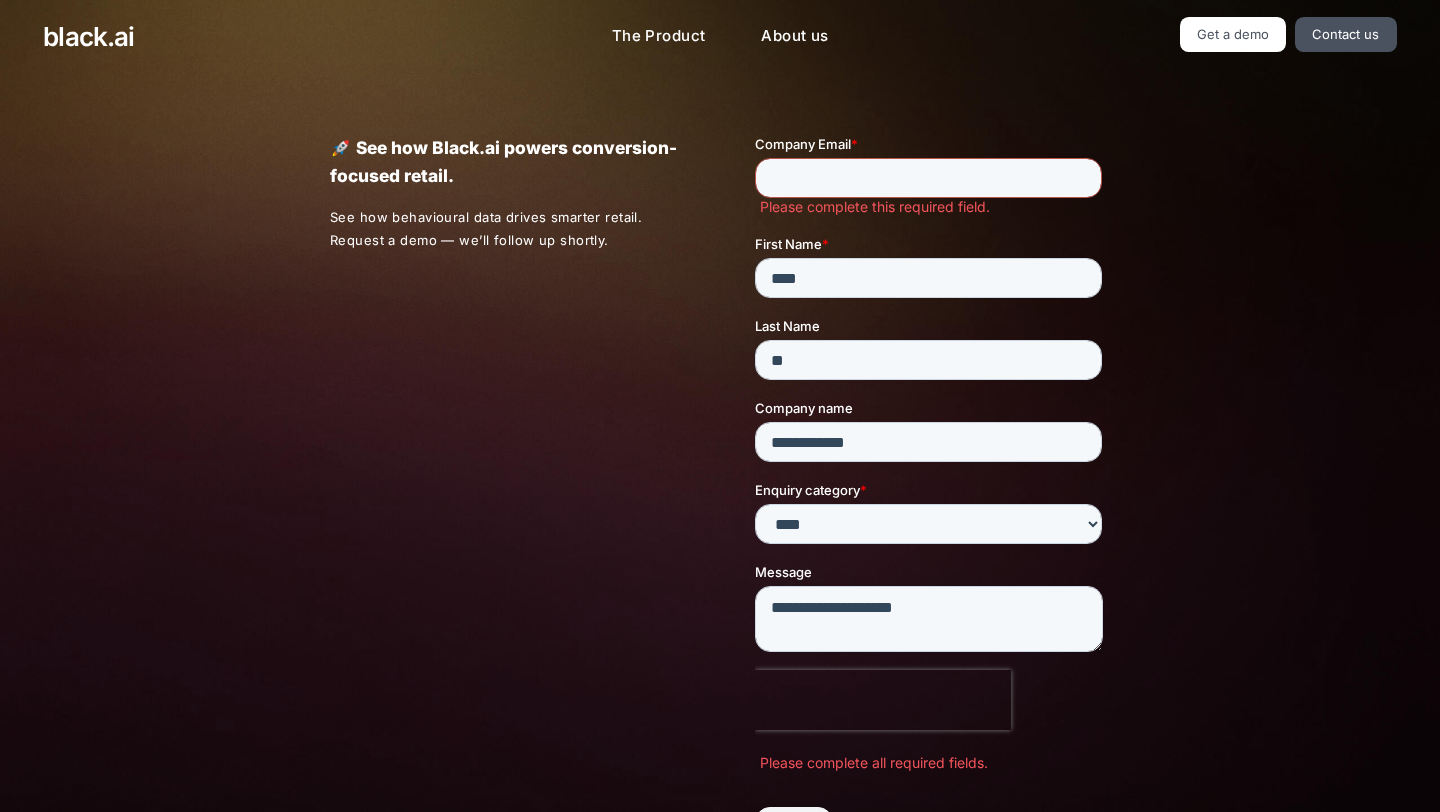 click on "Company Email *" at bounding box center [927, 178] 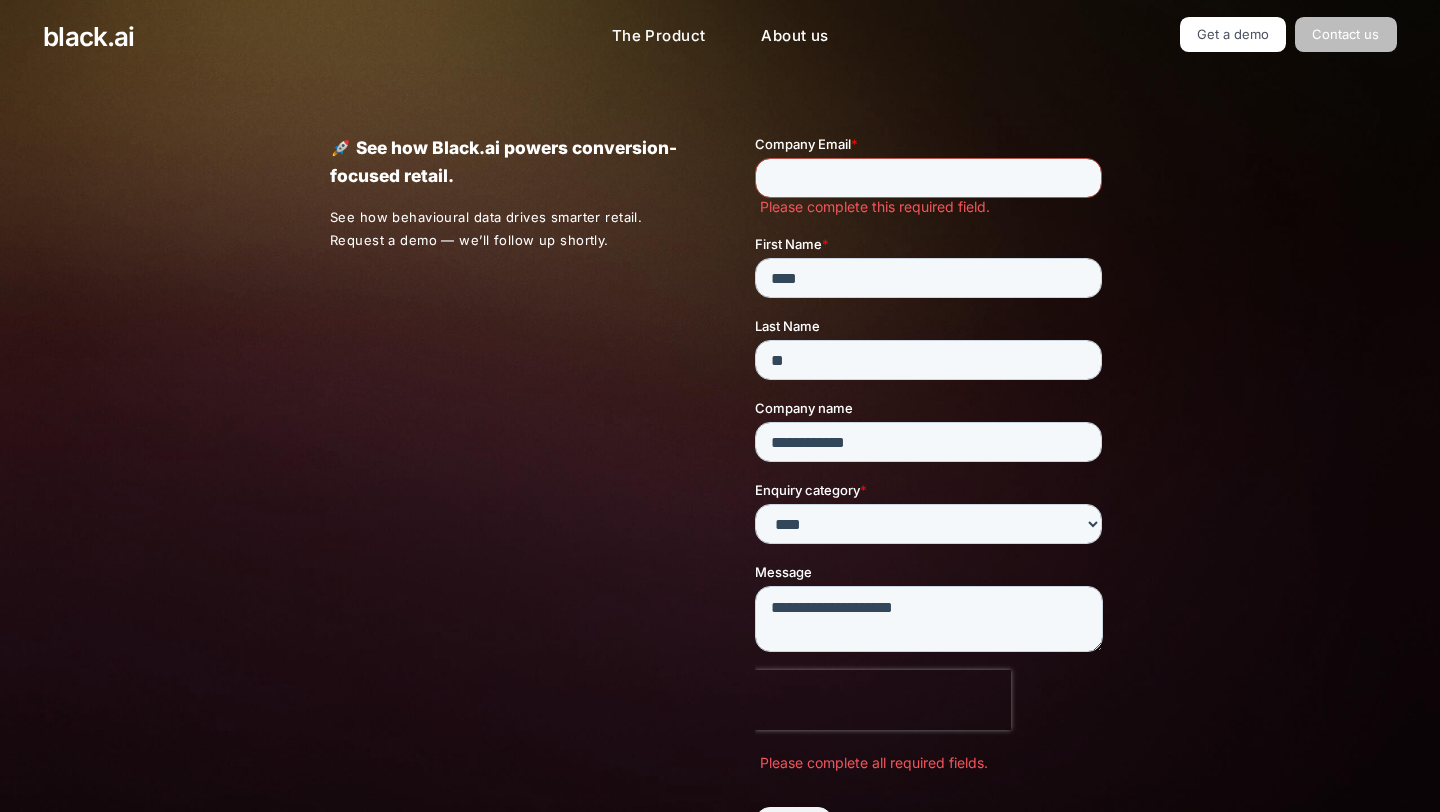 type 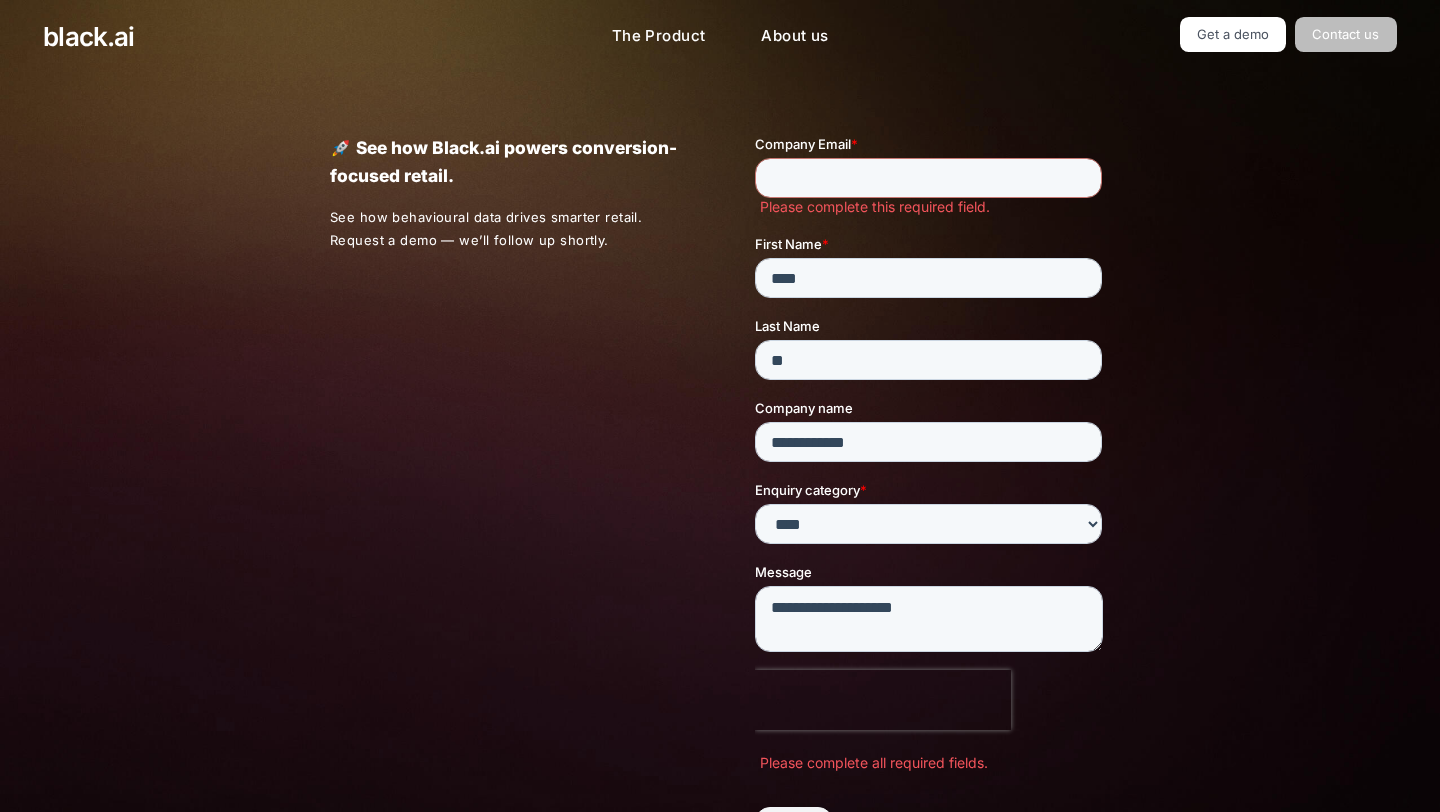 click on "Contact us" at bounding box center [1346, 34] 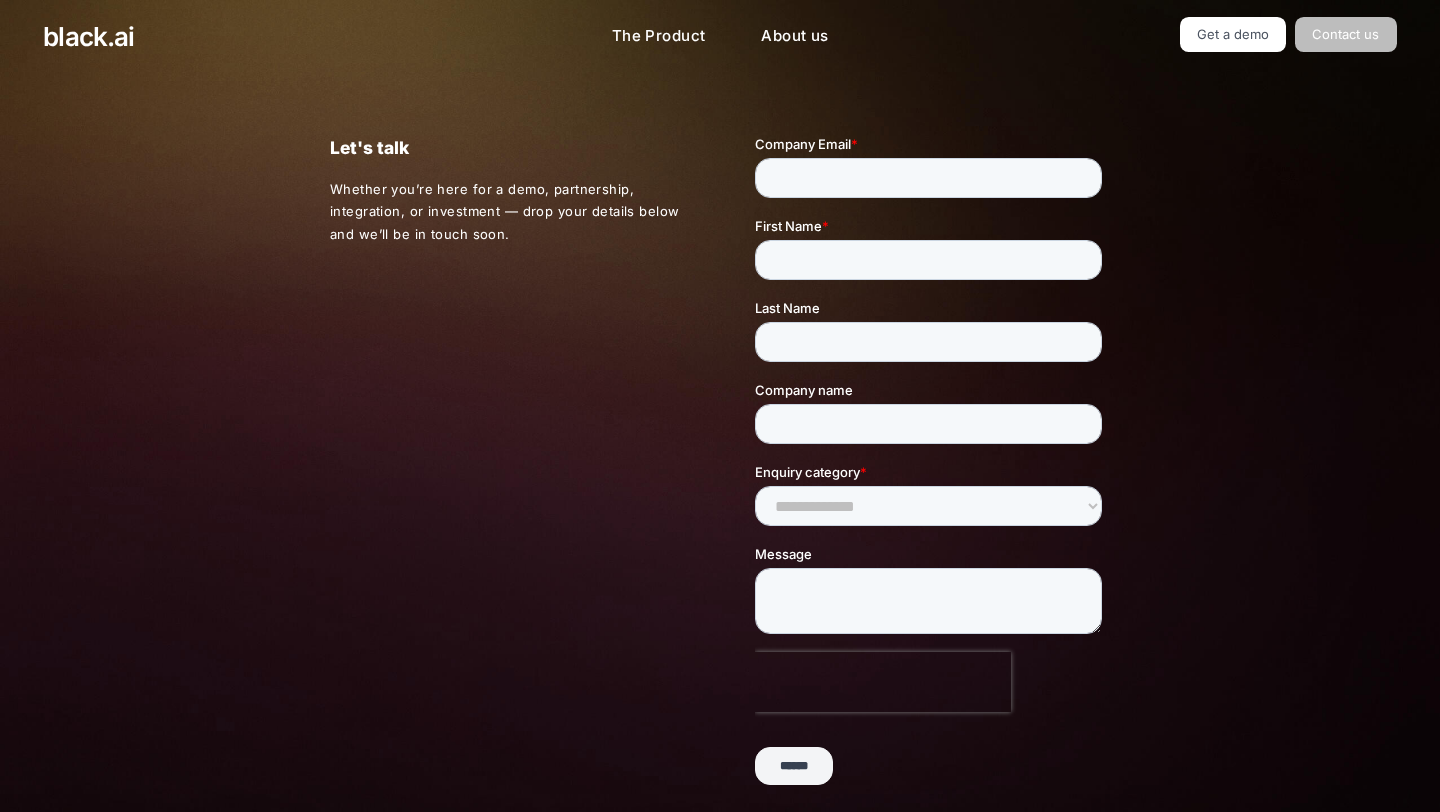 click on "Contact us" at bounding box center (1346, 34) 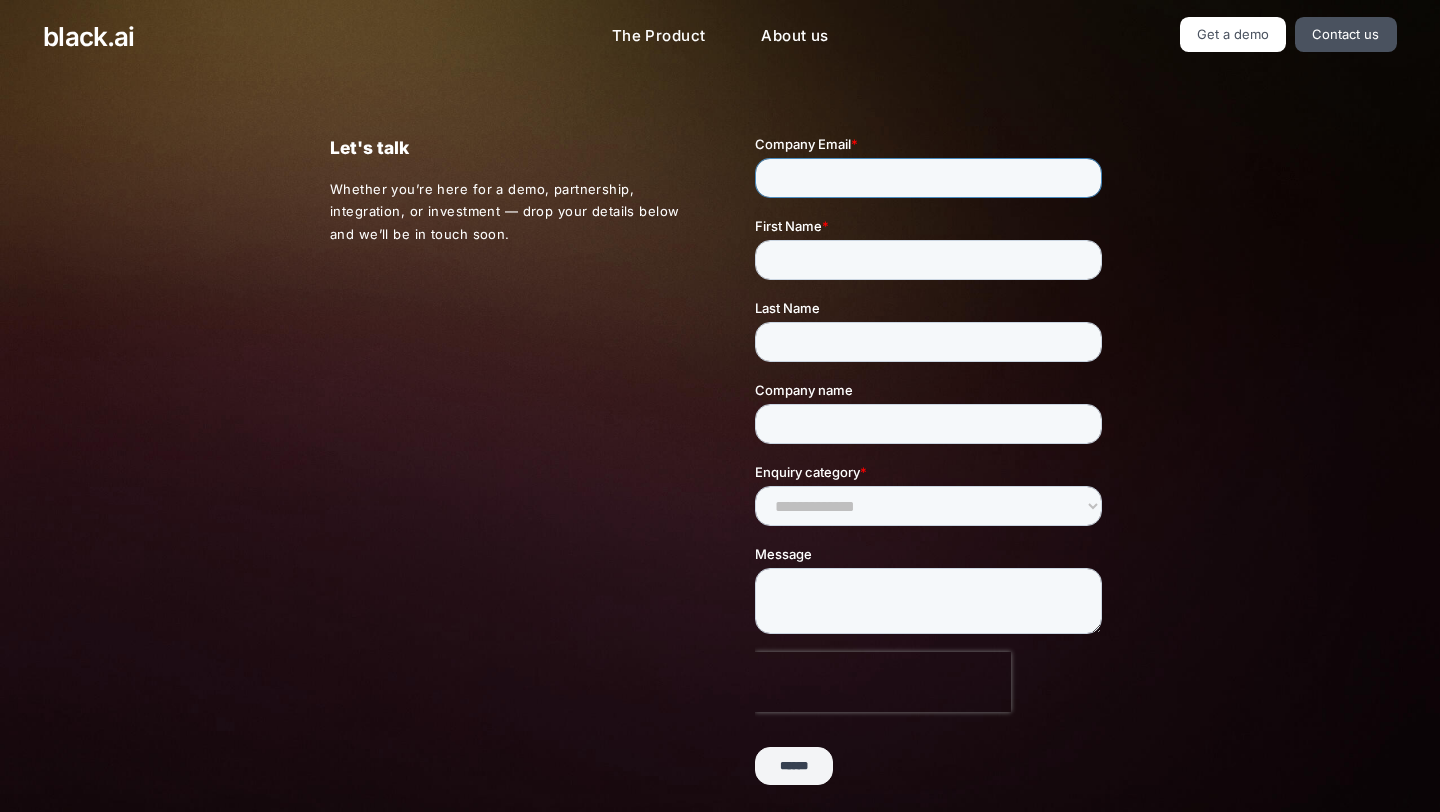 click on "Company Email *" at bounding box center (927, 178) 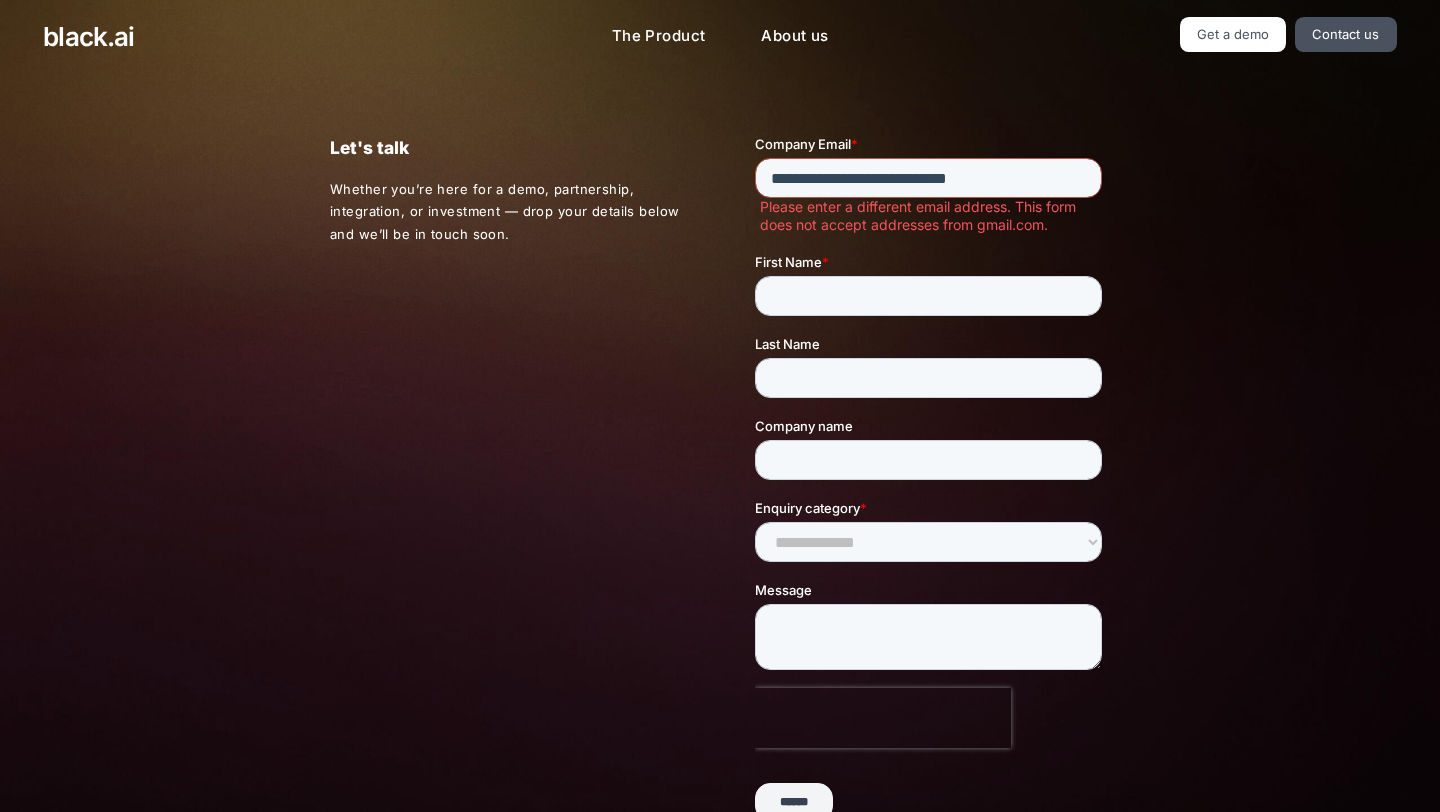 drag, startPoint x: 1043, startPoint y: 176, endPoint x: 925, endPoint y: 176, distance: 118 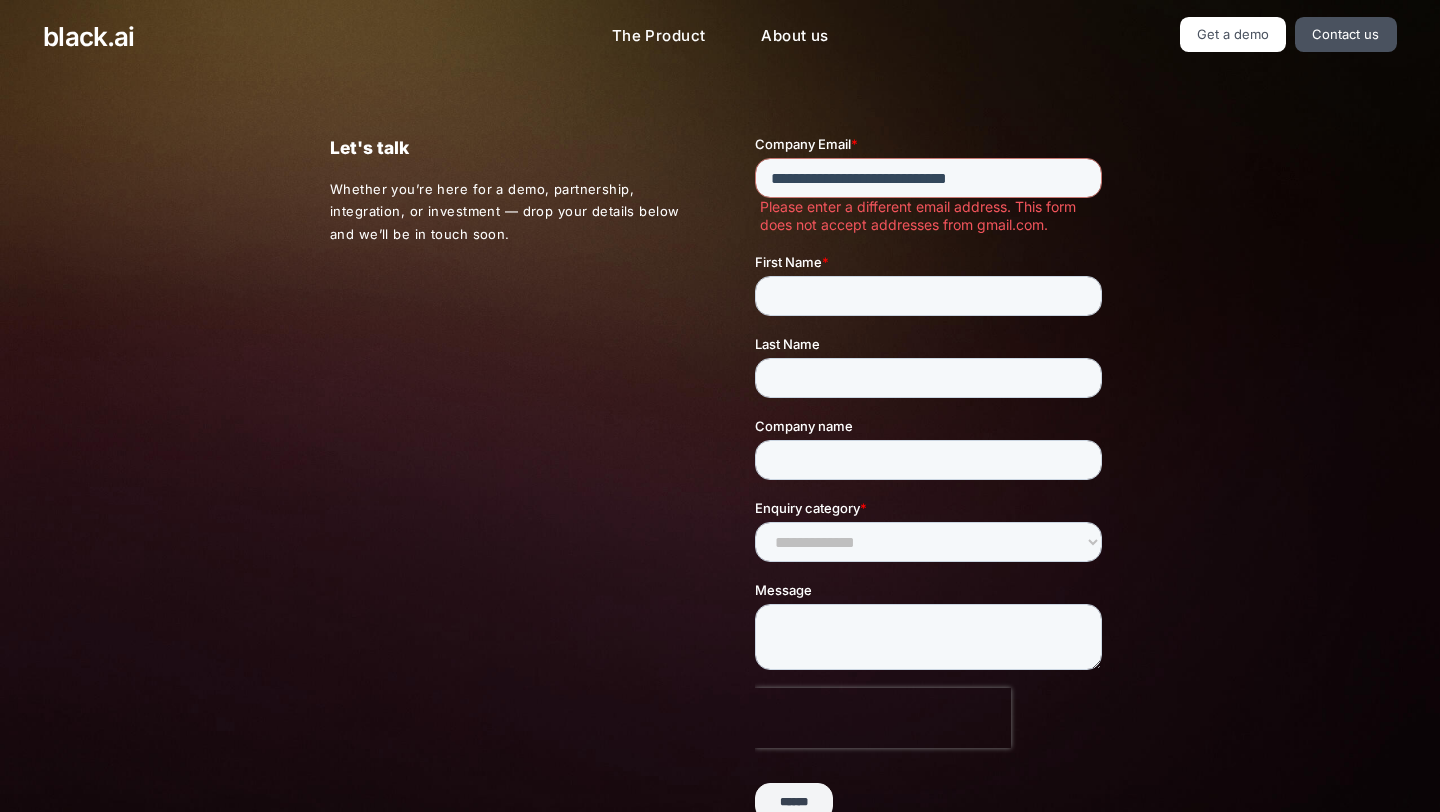 click at bounding box center [897, 486] 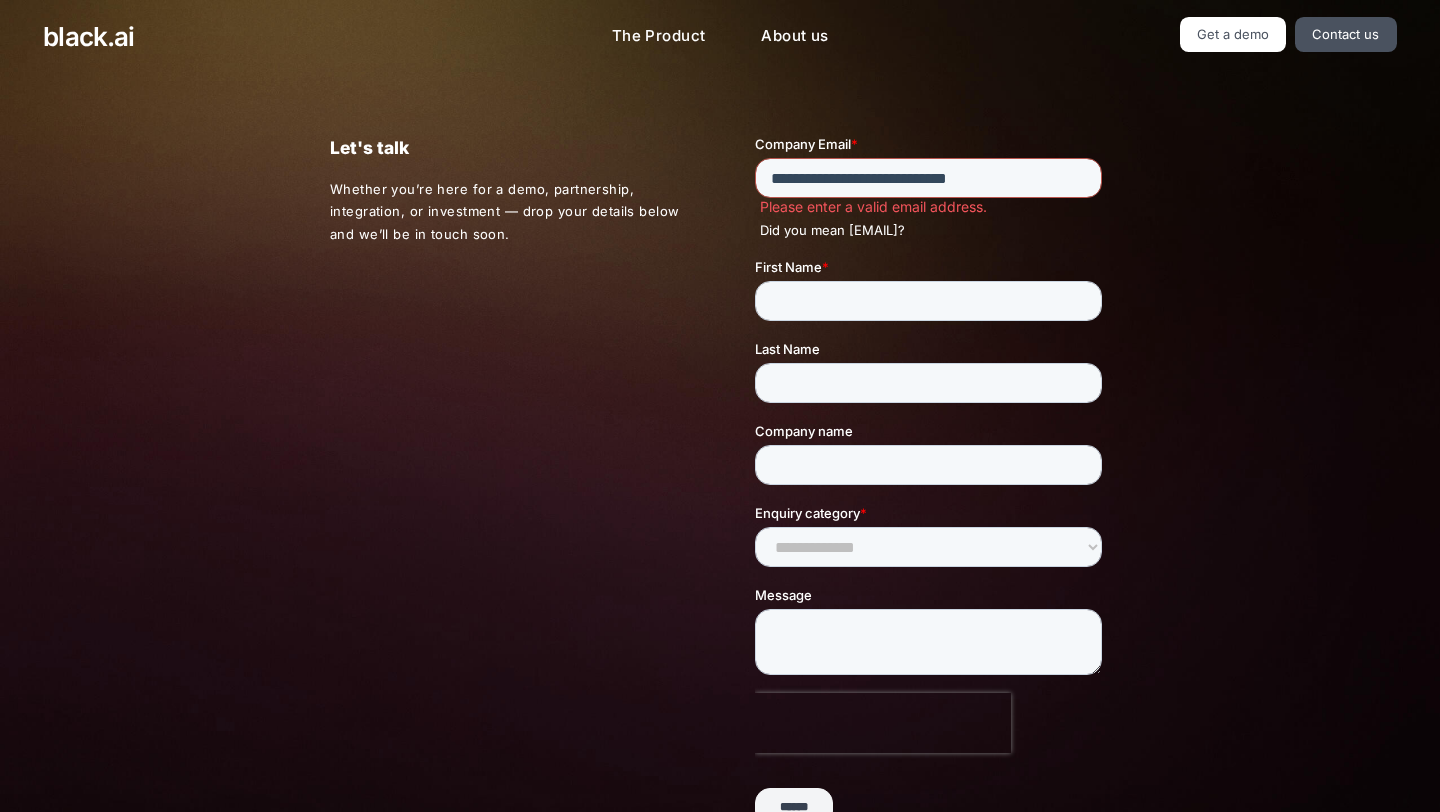 click on "**********" at bounding box center (927, 178) 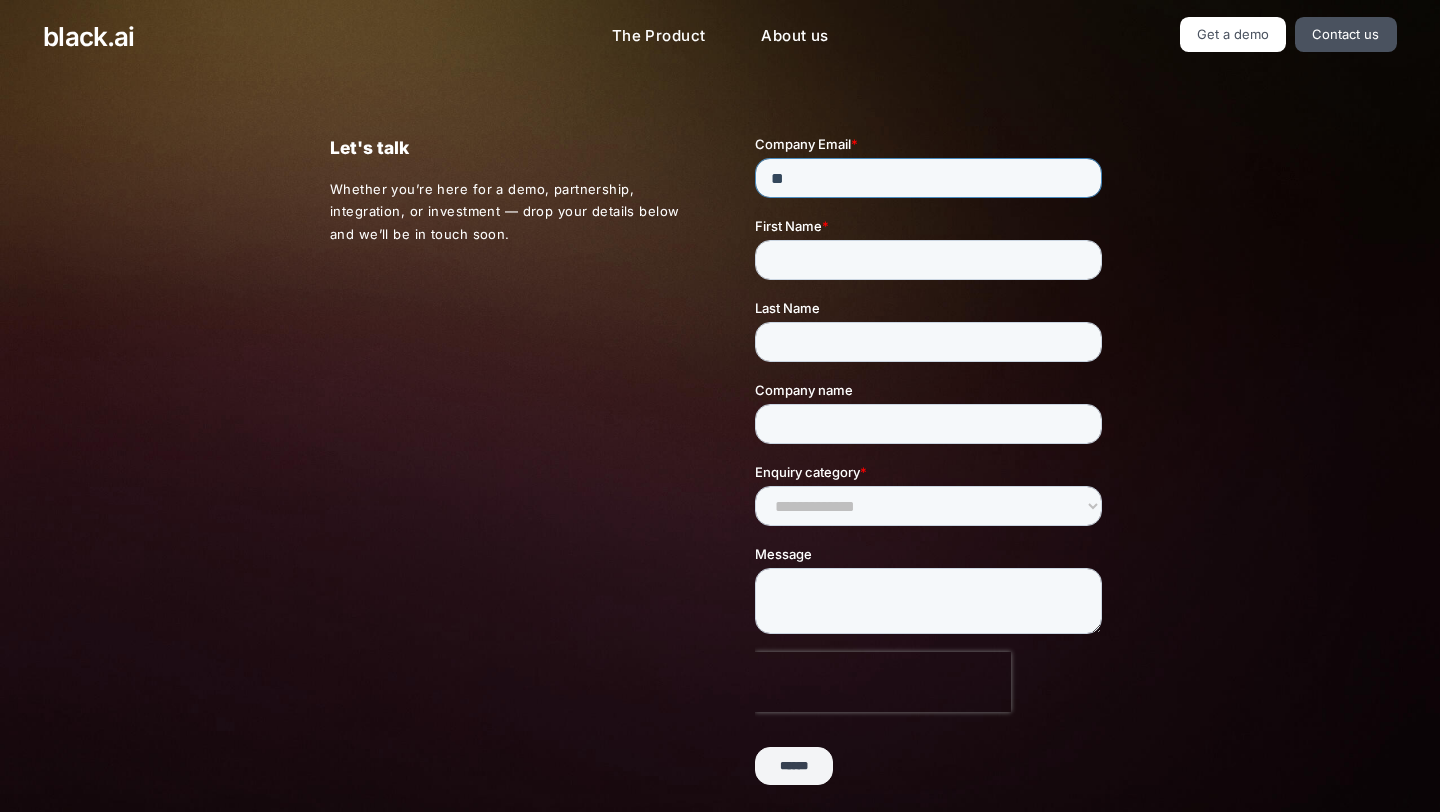 type on "*" 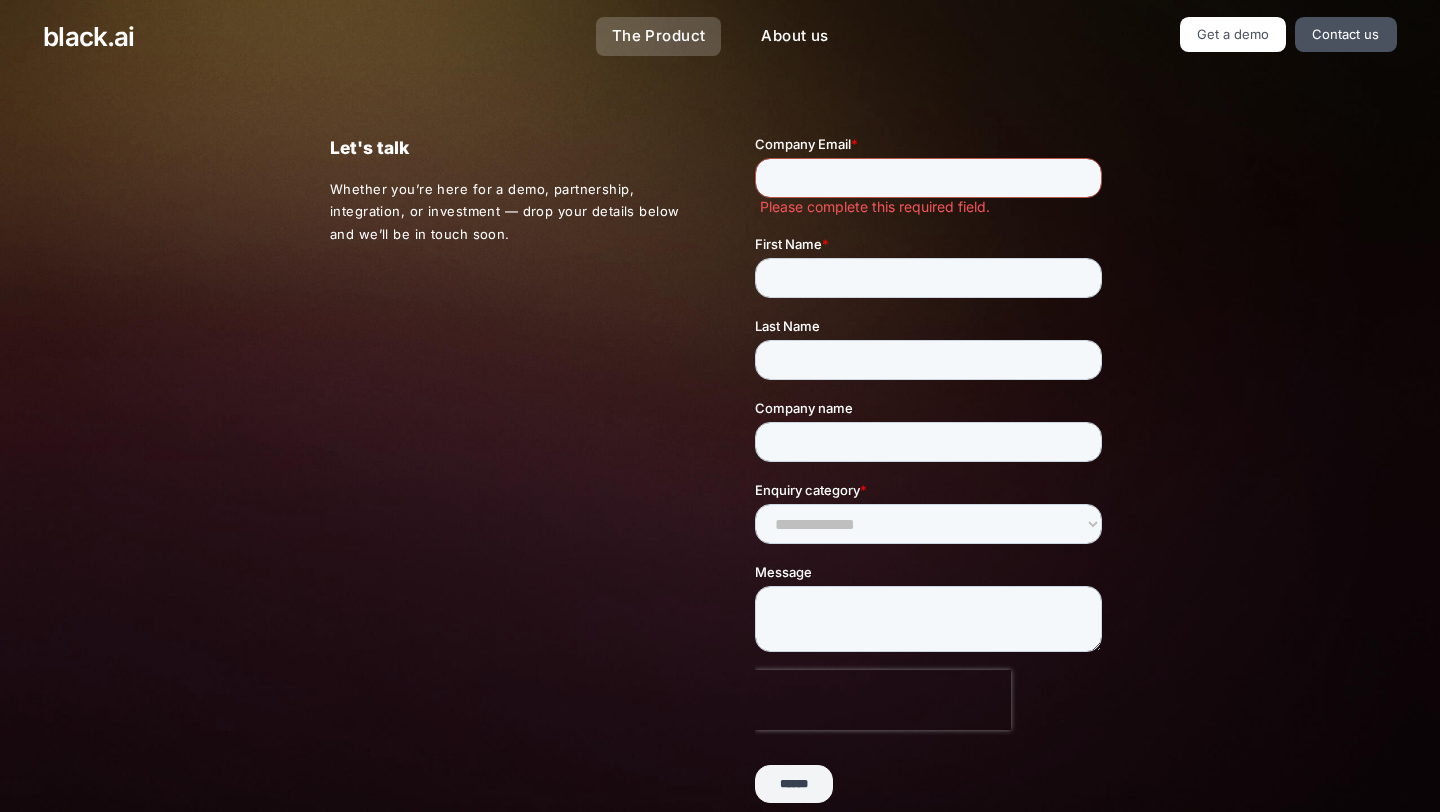 type 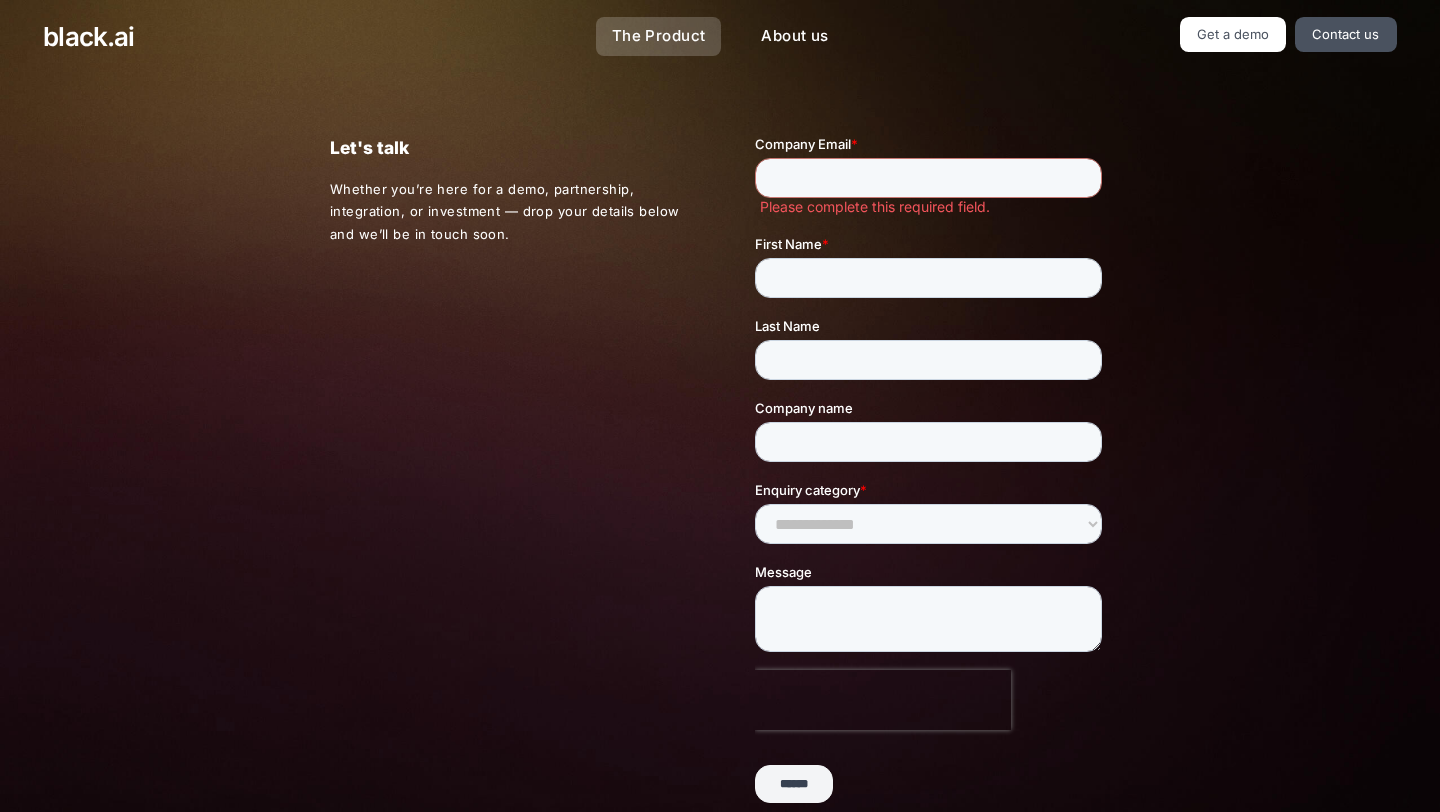 click on "The Product" at bounding box center (659, 36) 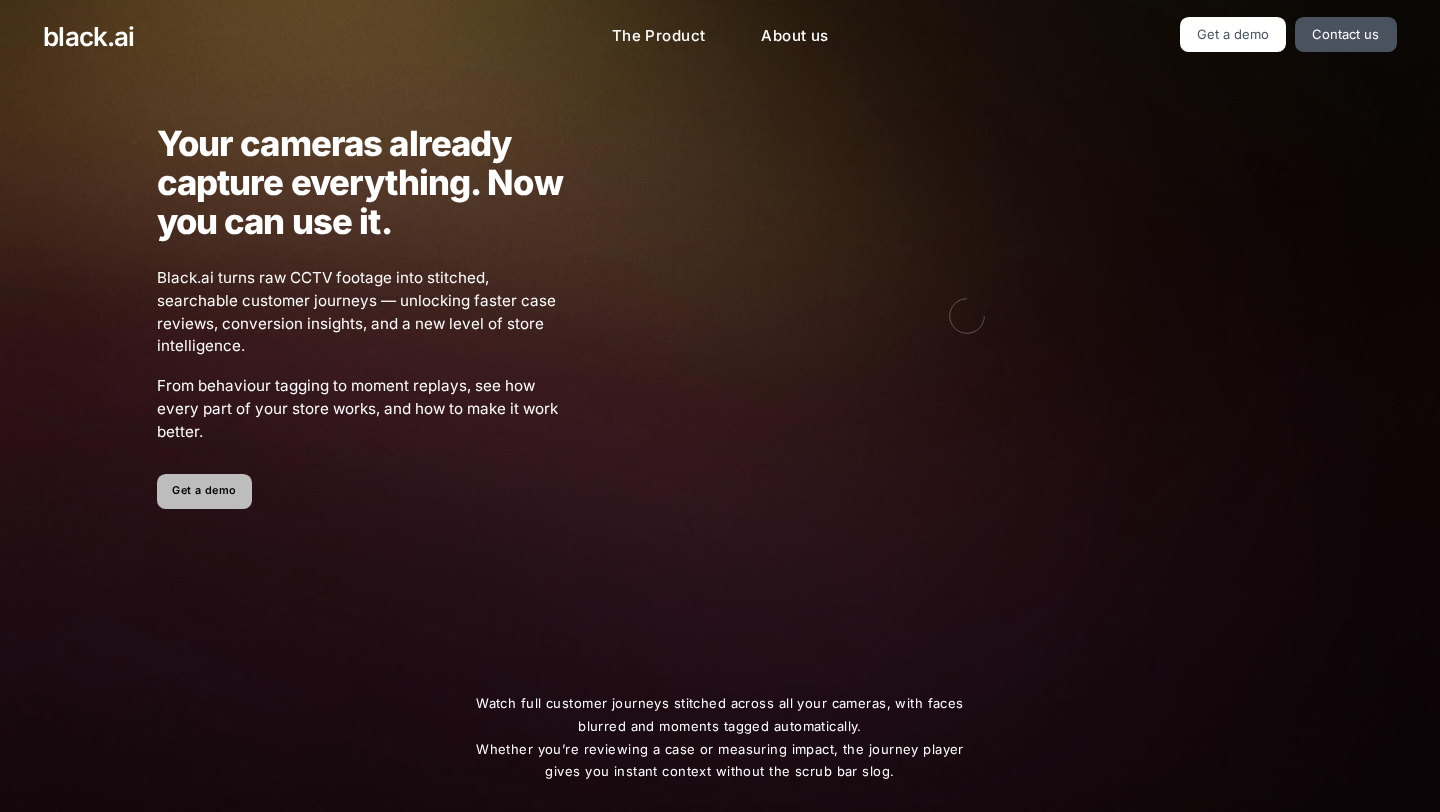 click on "Get a demo" at bounding box center [204, 491] 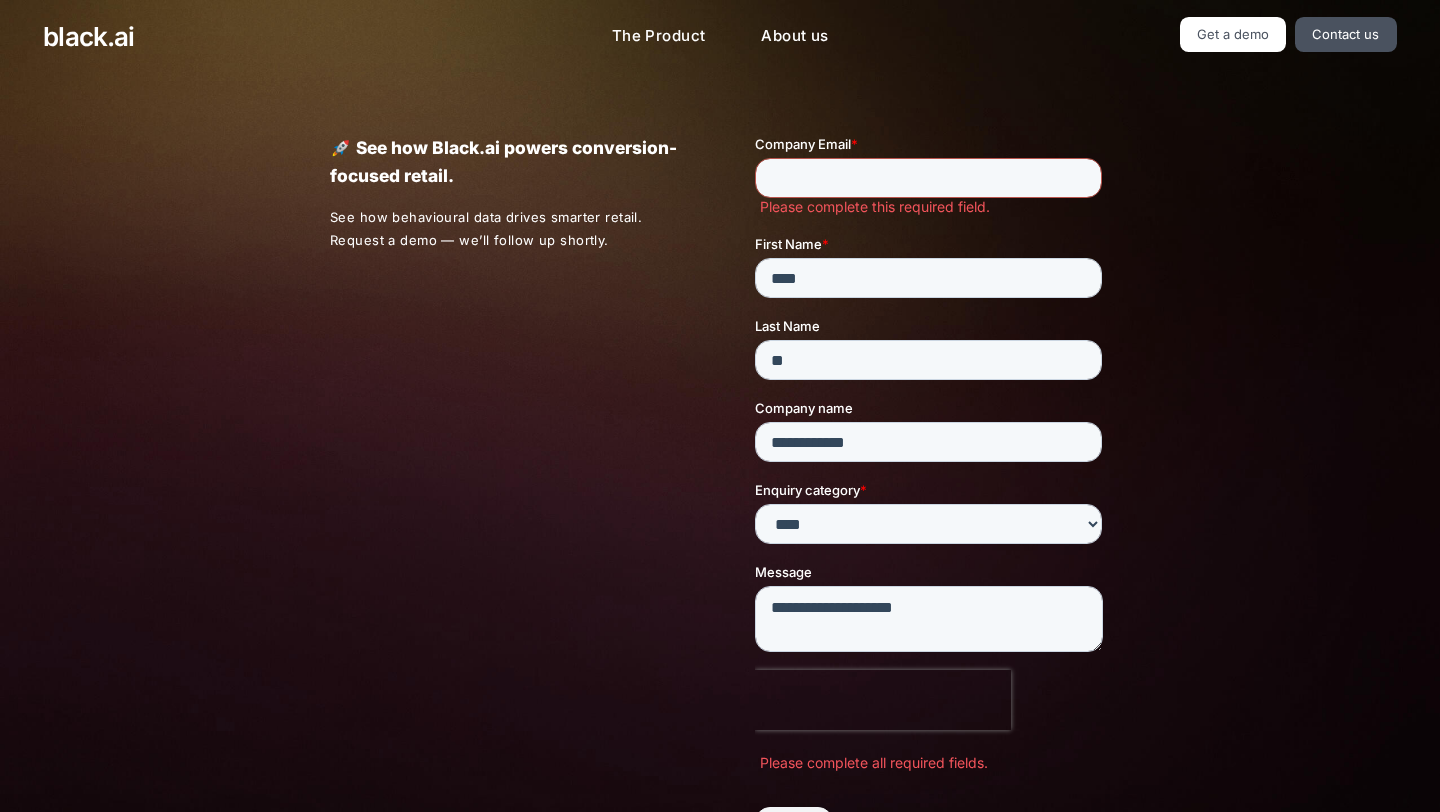 click on "Company Email *" at bounding box center [927, 178] 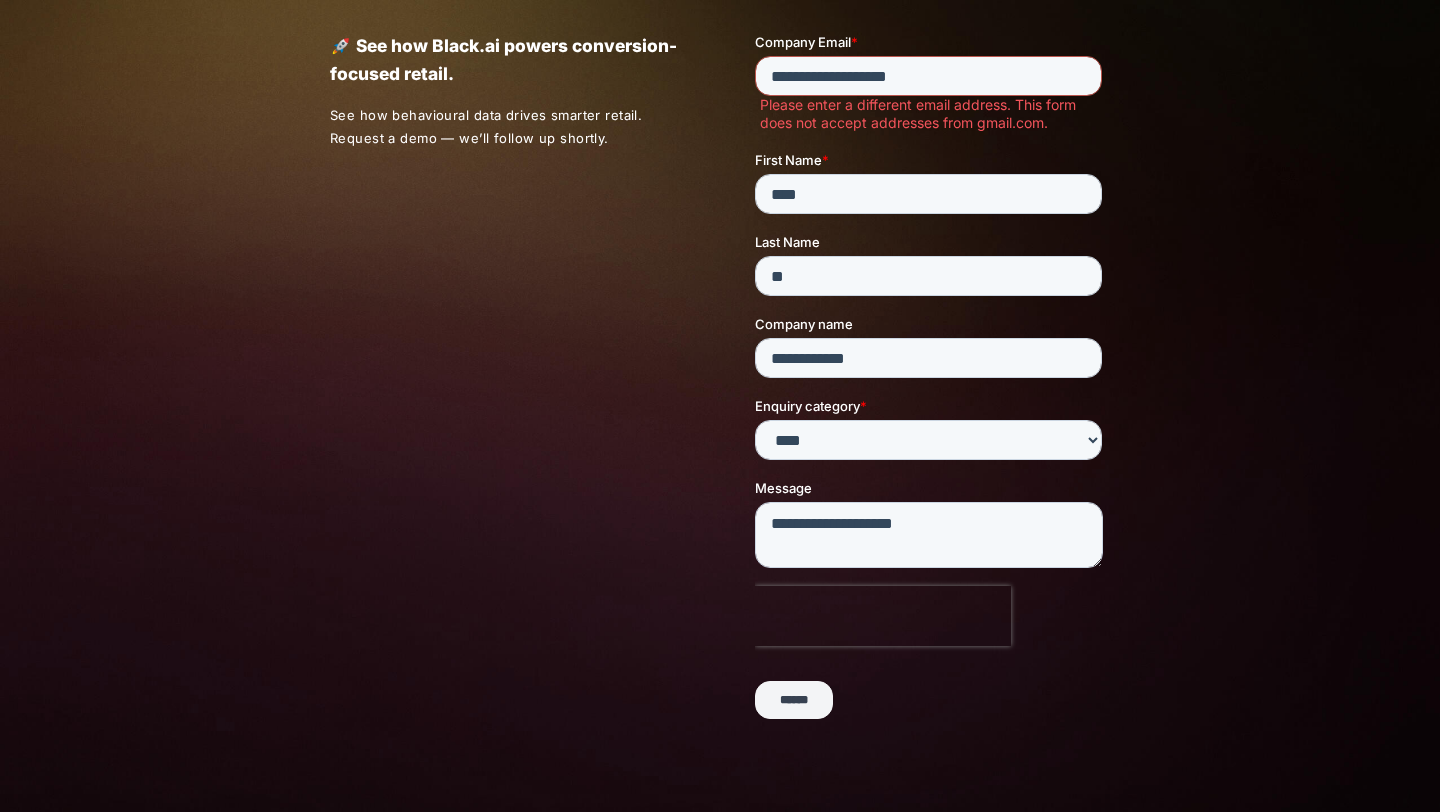 scroll, scrollTop: 79, scrollLeft: 0, axis: vertical 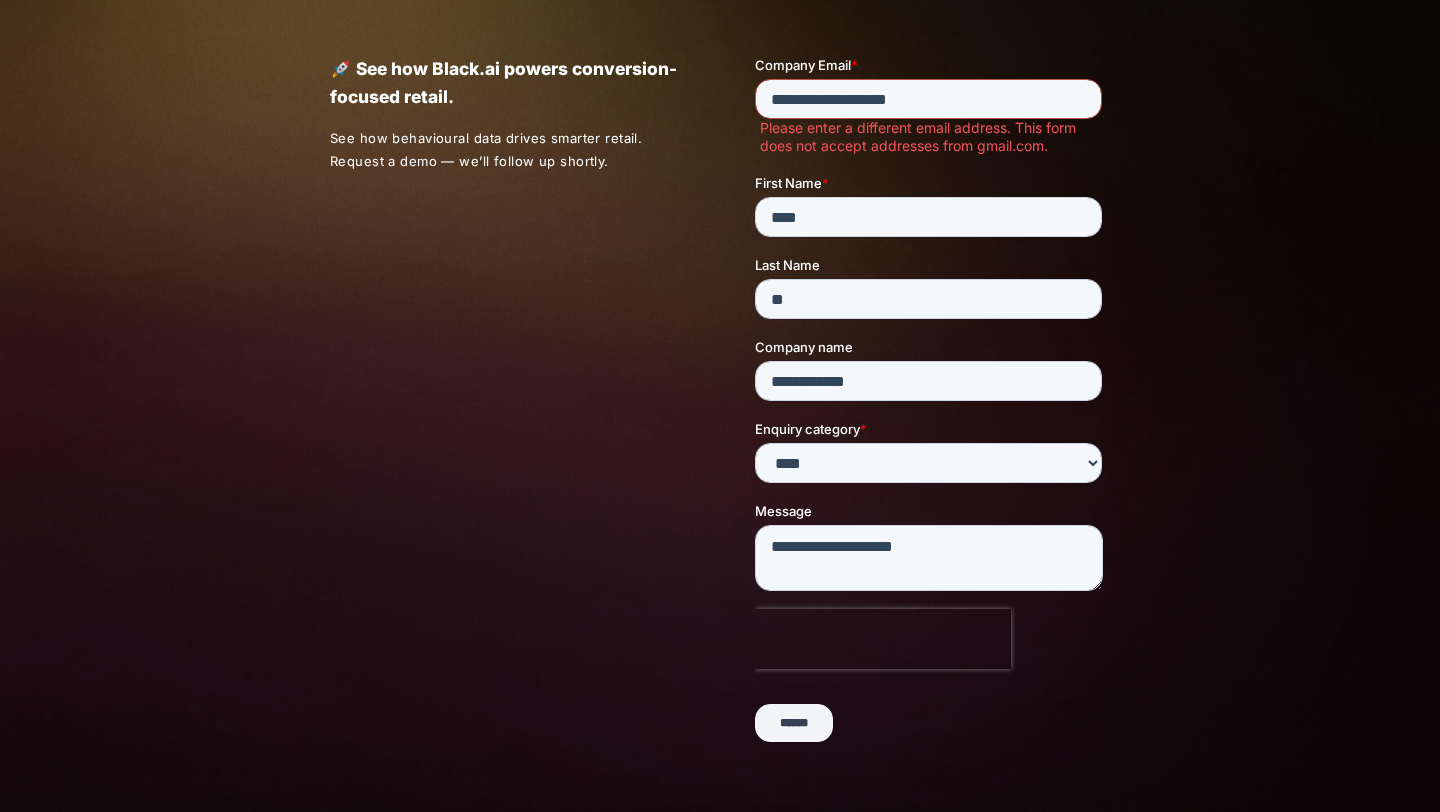 type on "**********" 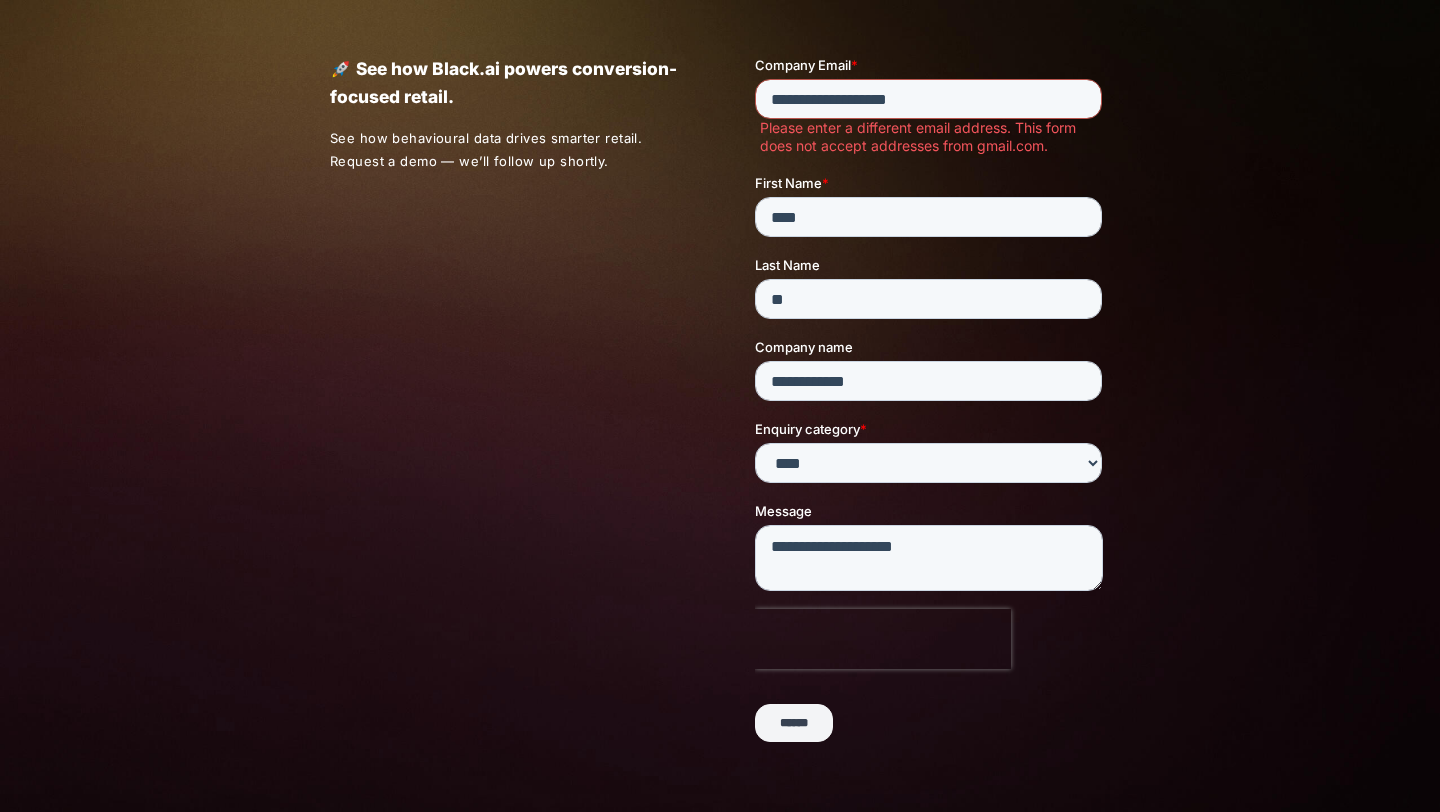 click on "**********" at bounding box center [927, 99] 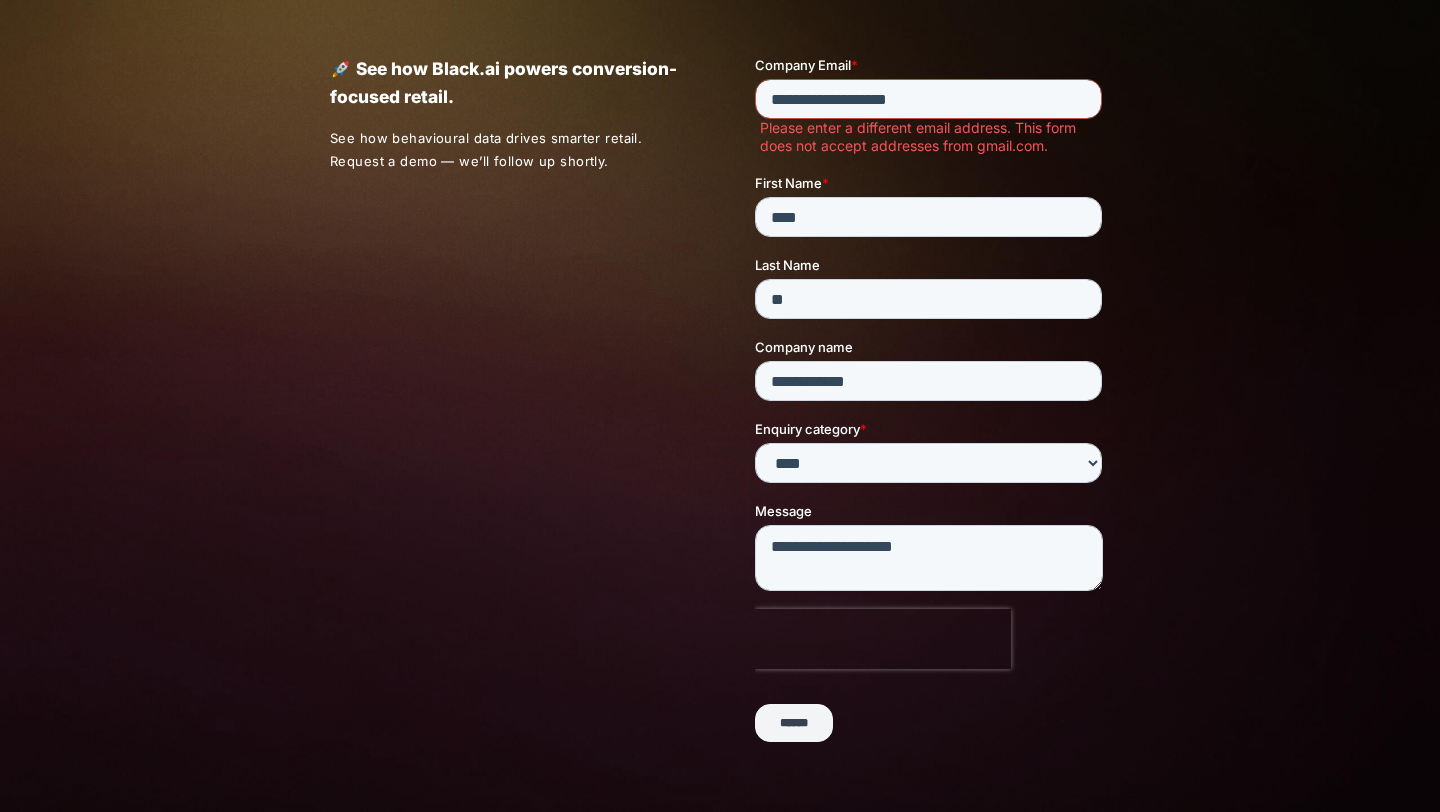 drag, startPoint x: 981, startPoint y: 103, endPoint x: 767, endPoint y: 91, distance: 214.33618 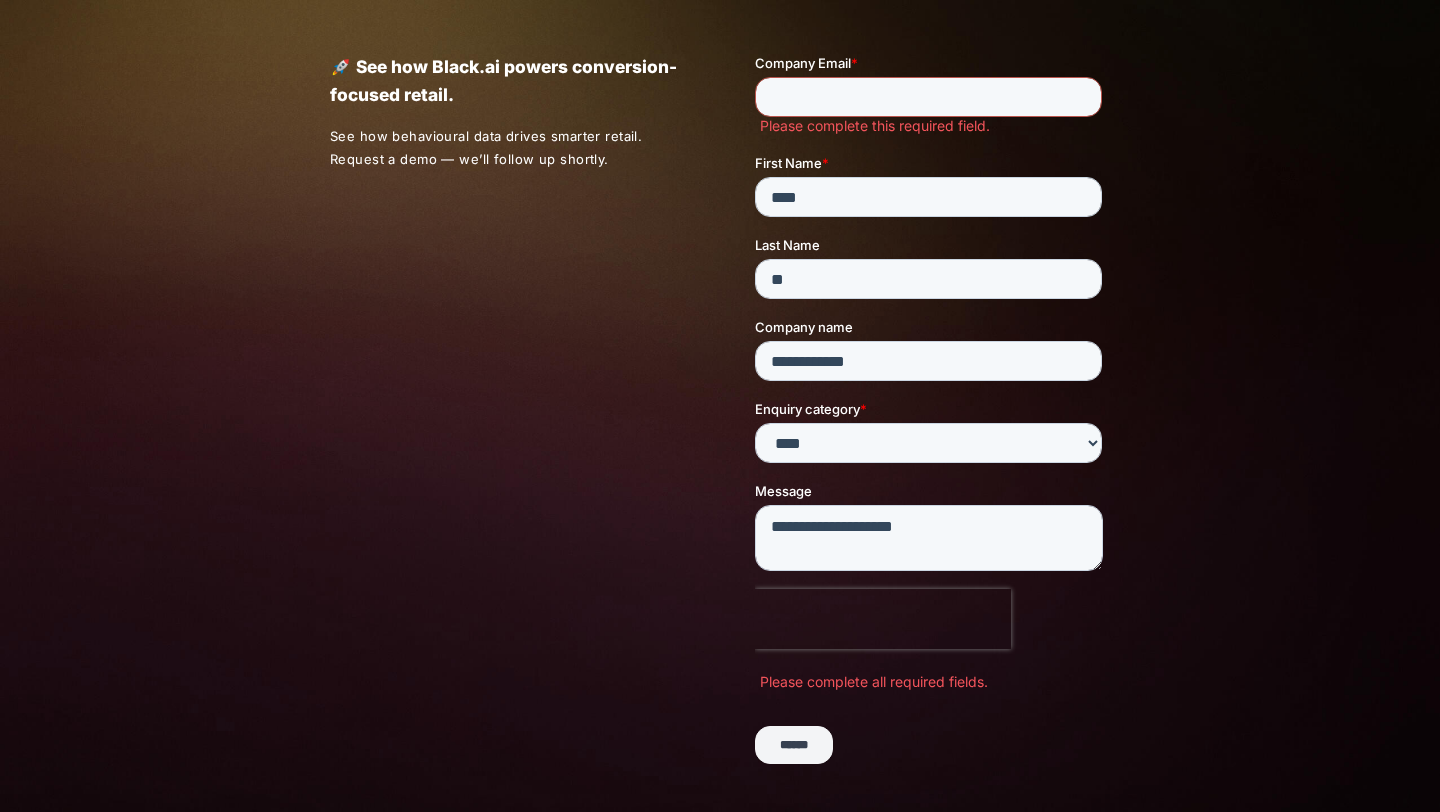 scroll, scrollTop: 0, scrollLeft: 0, axis: both 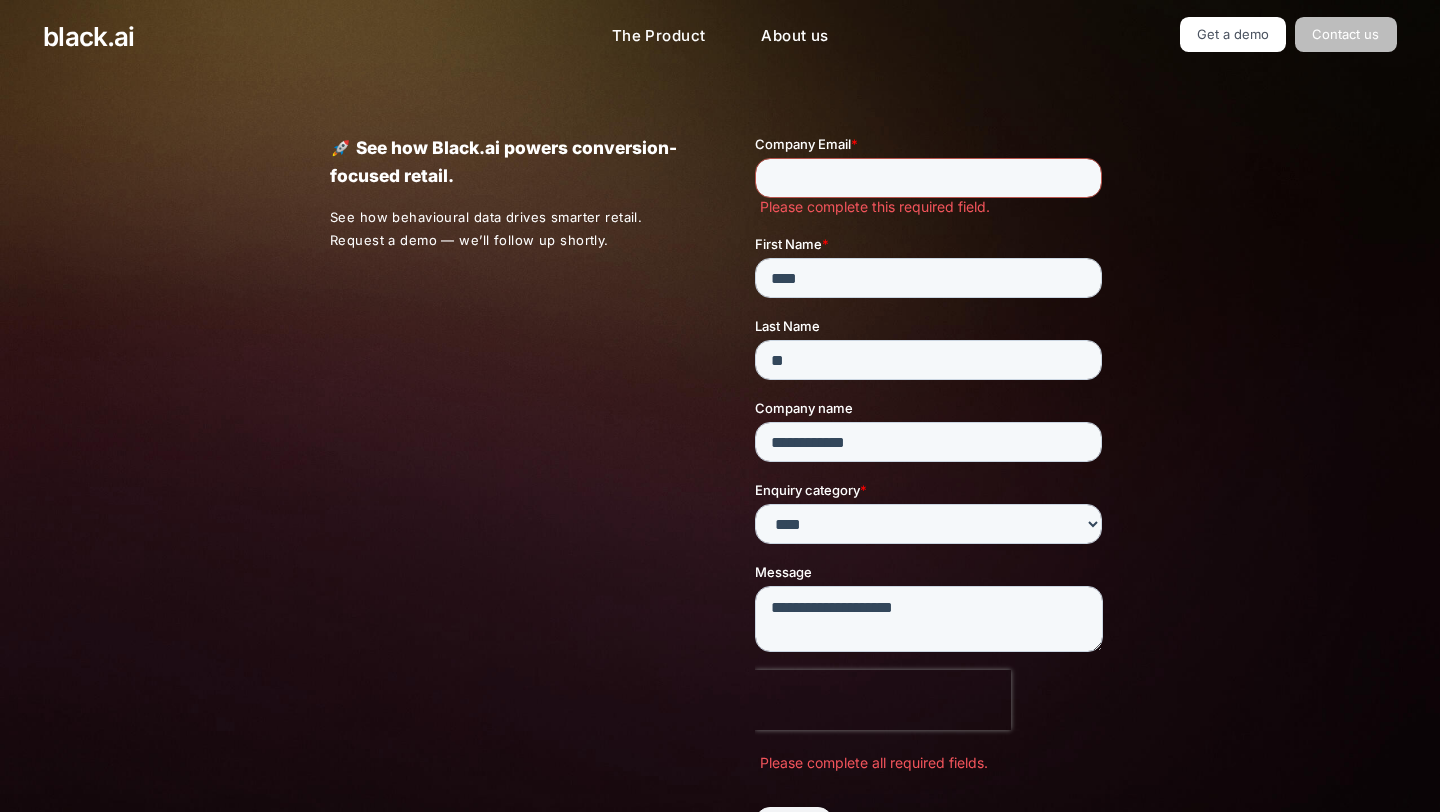 type 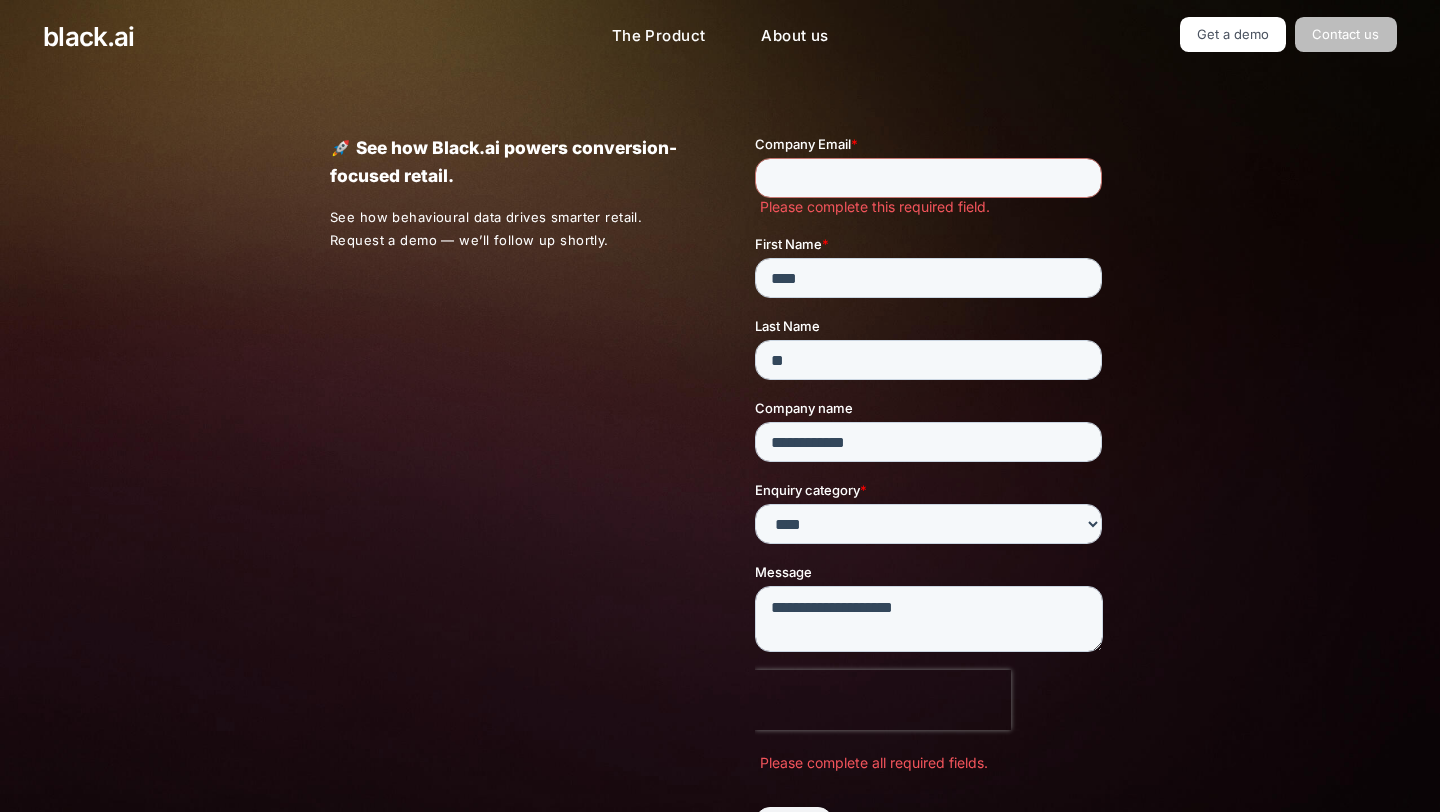click on "Contact us" at bounding box center [1346, 34] 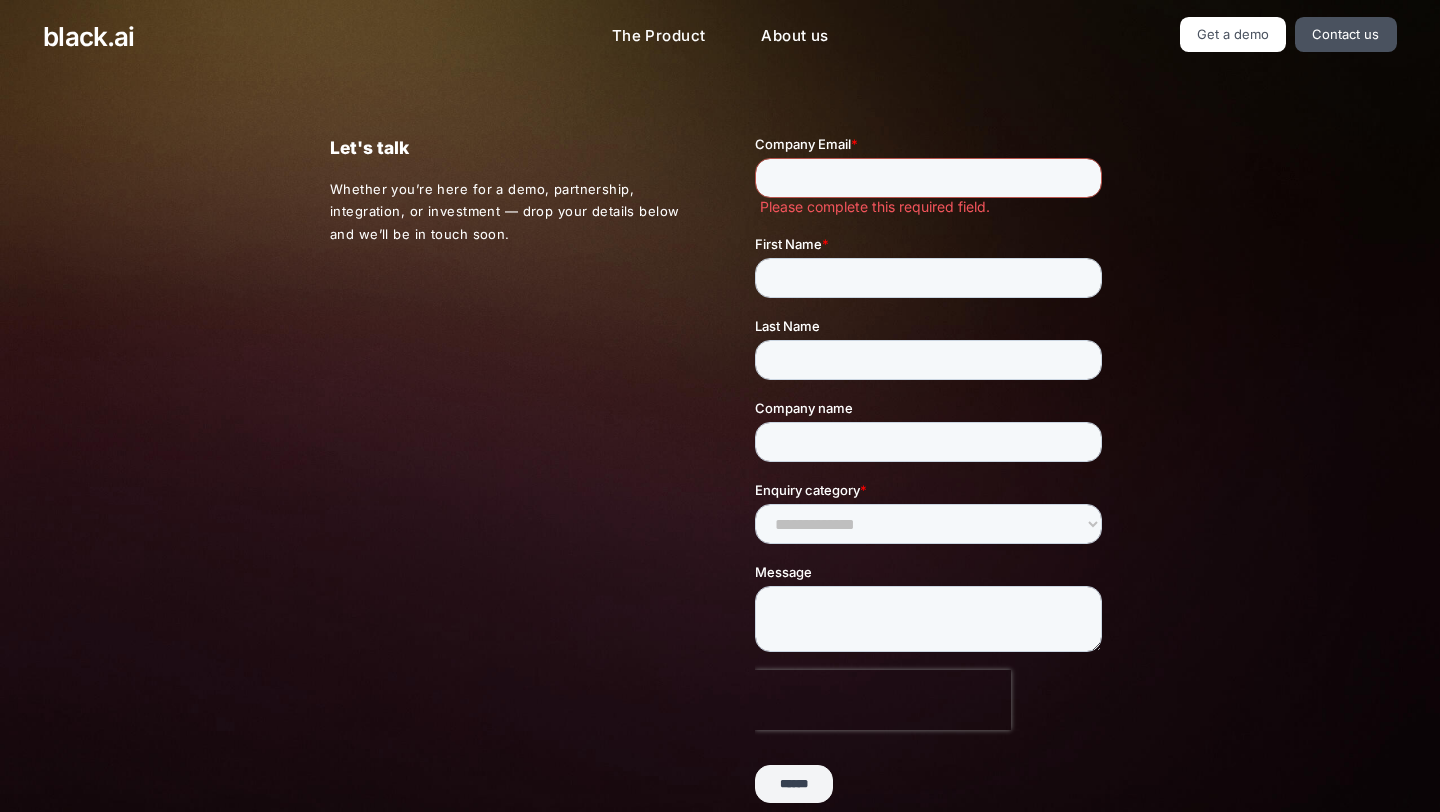 click on "Company Email *" at bounding box center [927, 178] 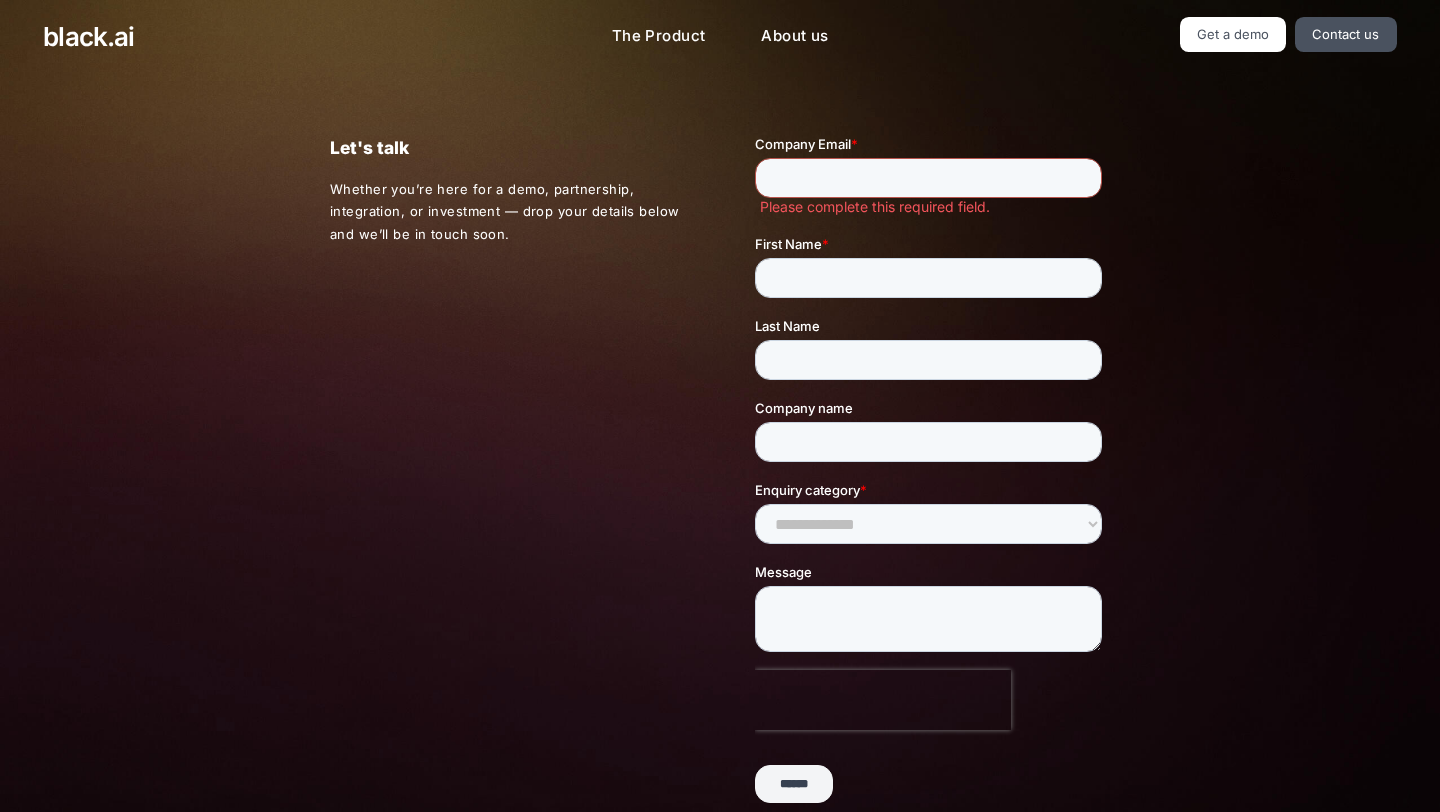 click on "Company Email *" at bounding box center (927, 178) 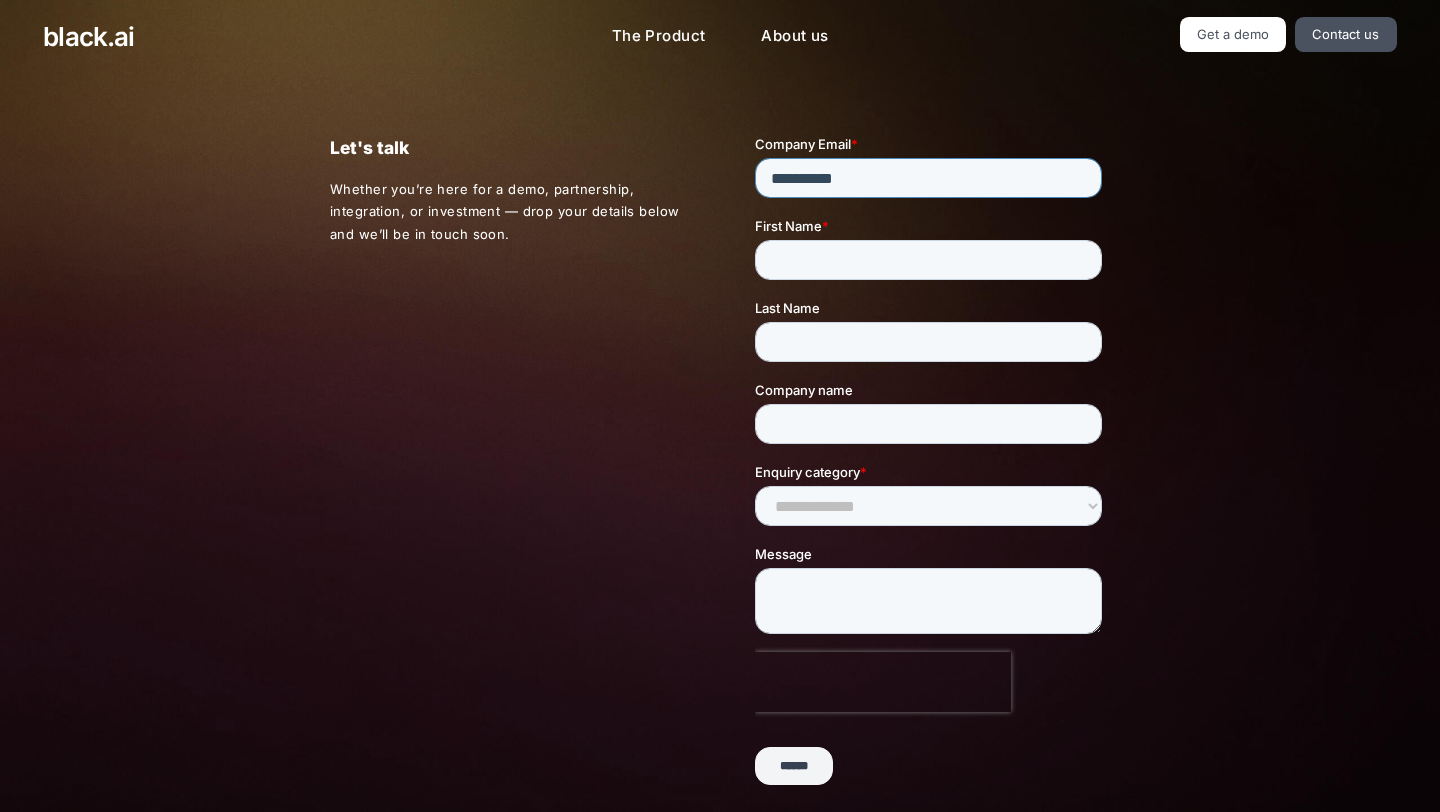 type on "**********" 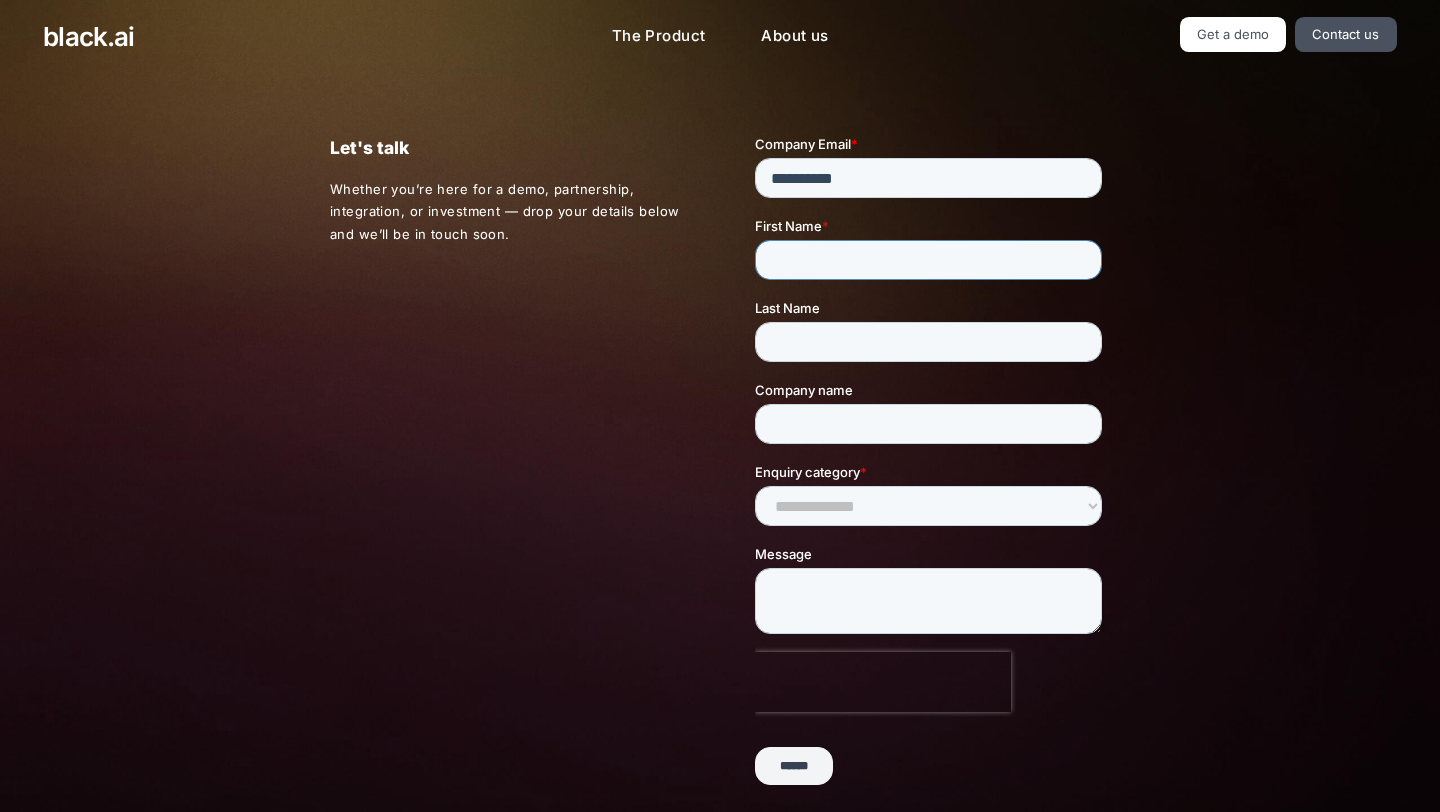 click on "First Name *" at bounding box center [927, 260] 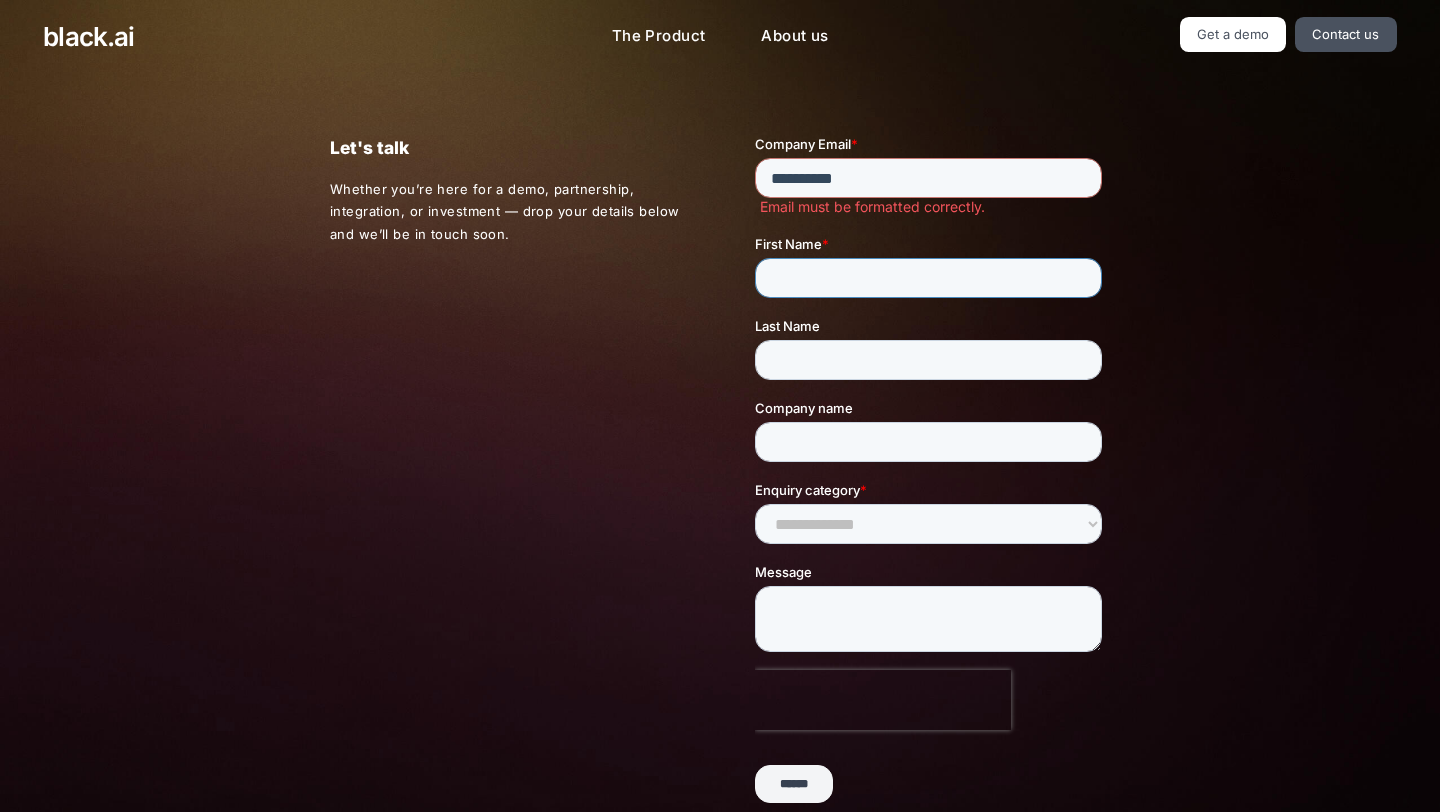type on "****" 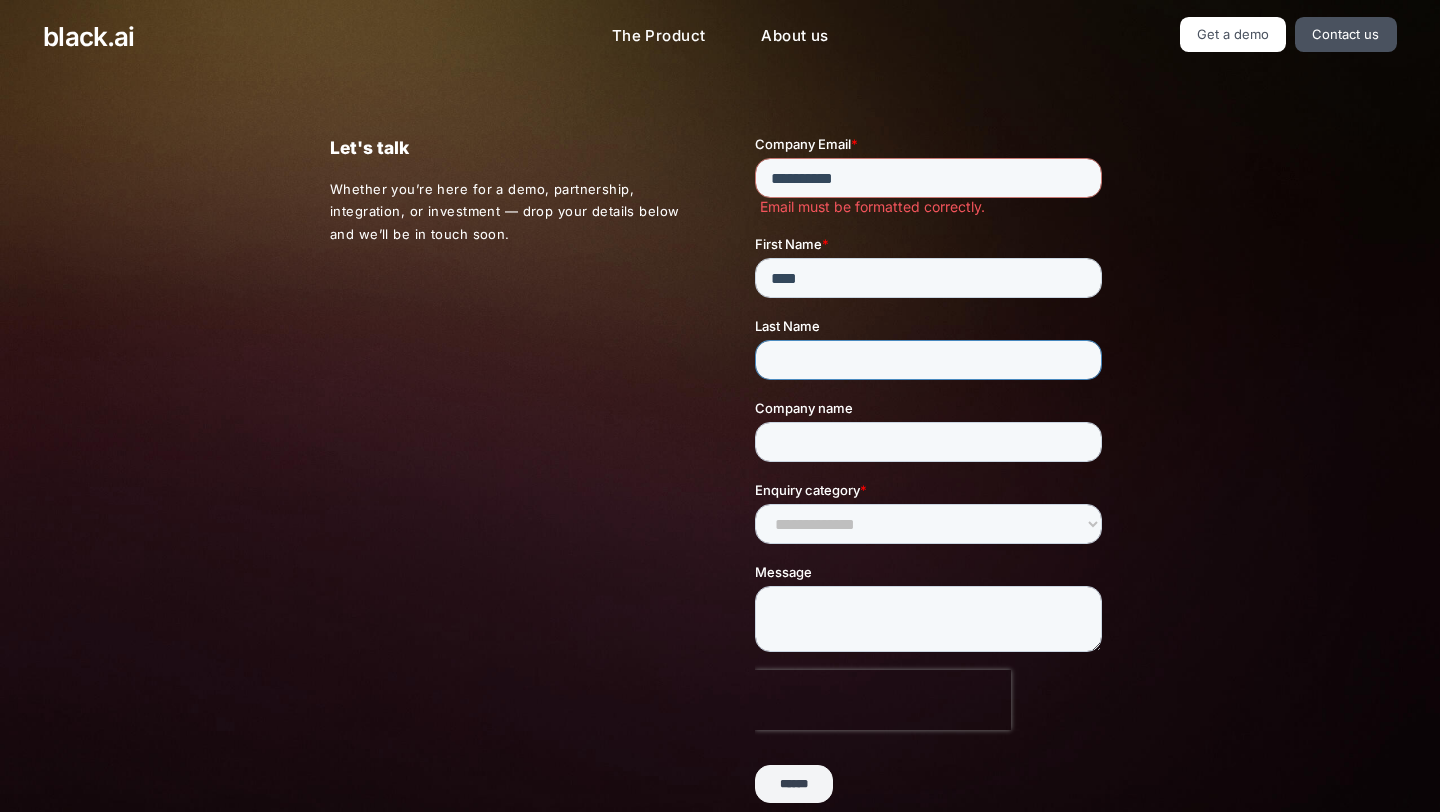 type on "**" 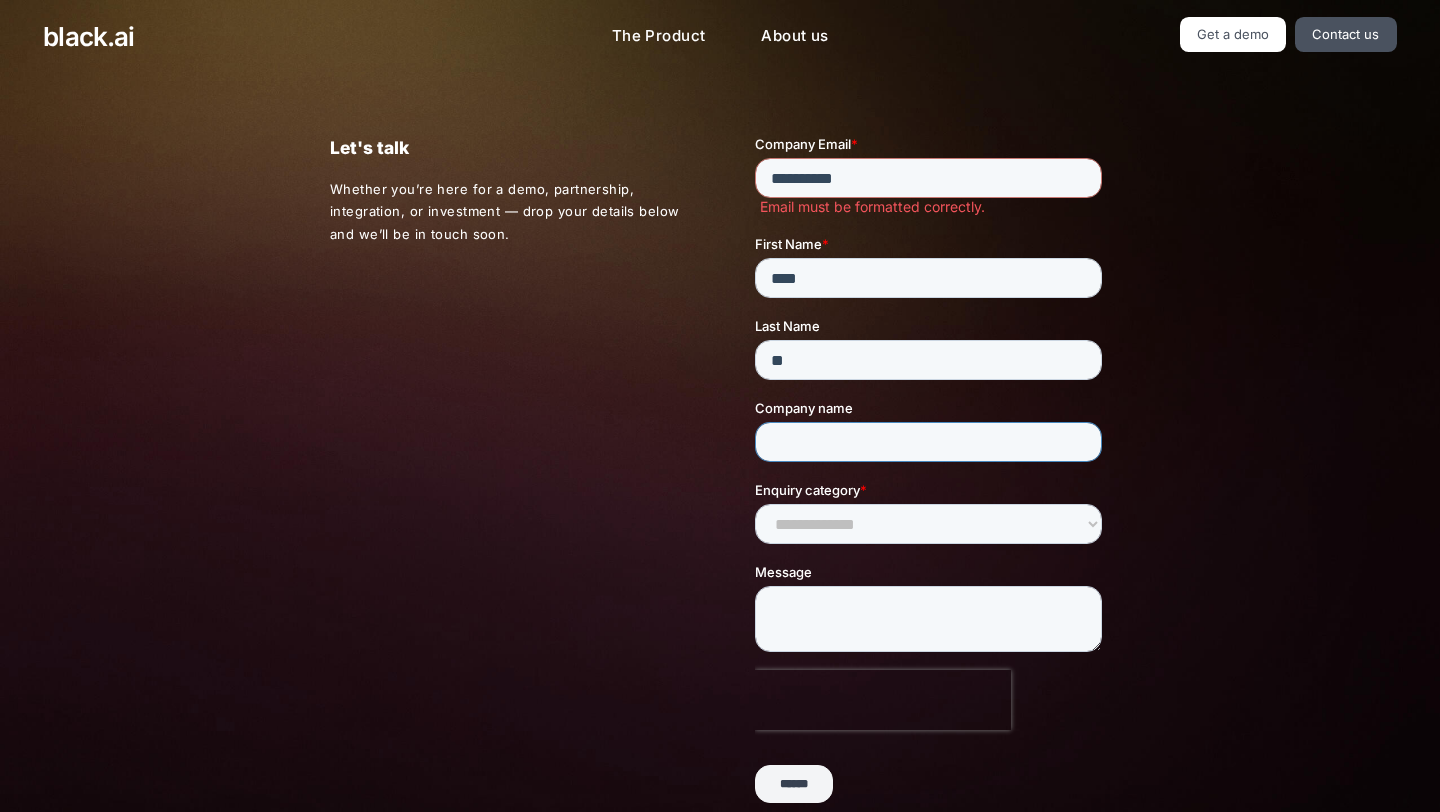 click on "Company name" at bounding box center [927, 442] 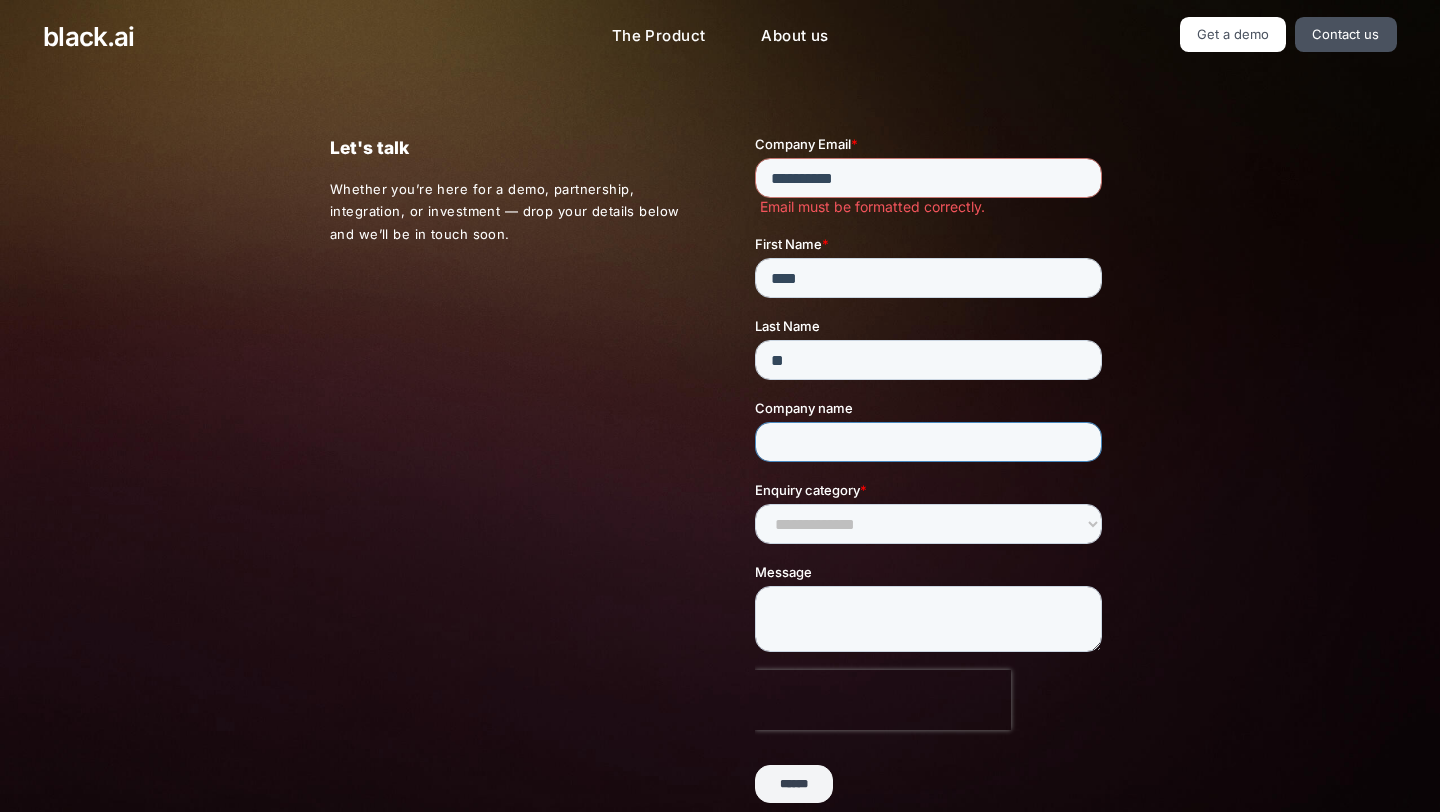 type on "*" 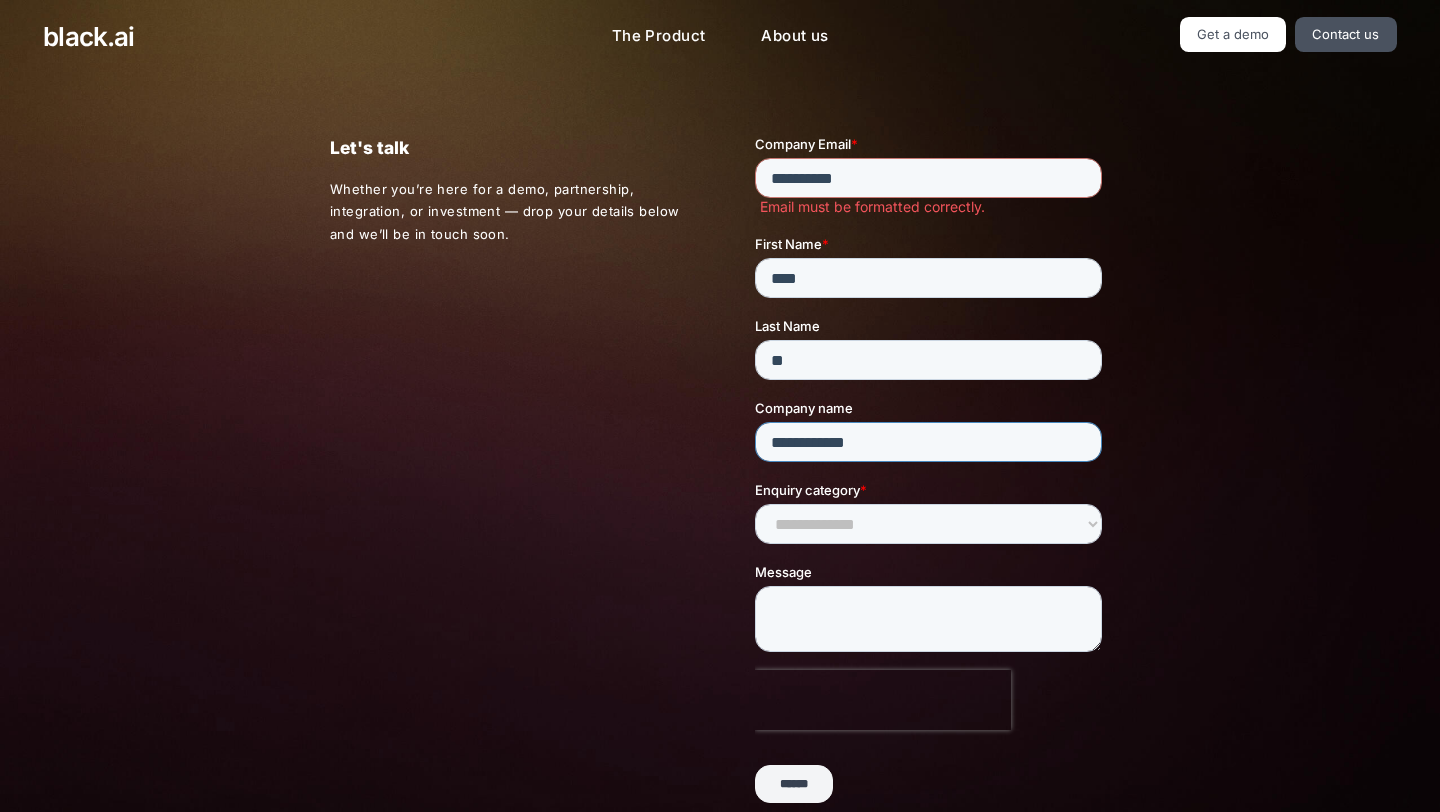 type on "**********" 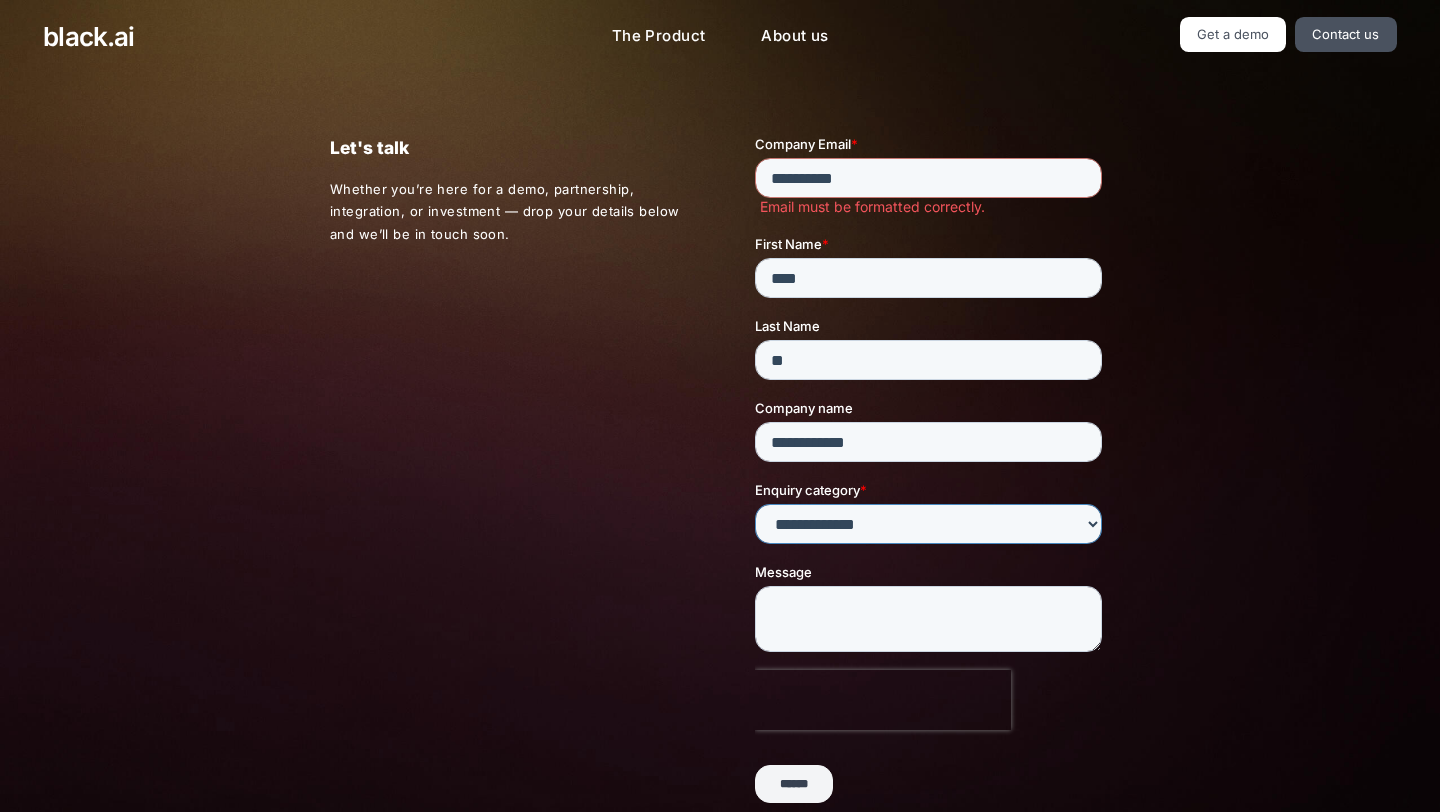 click on "**********" at bounding box center (927, 524) 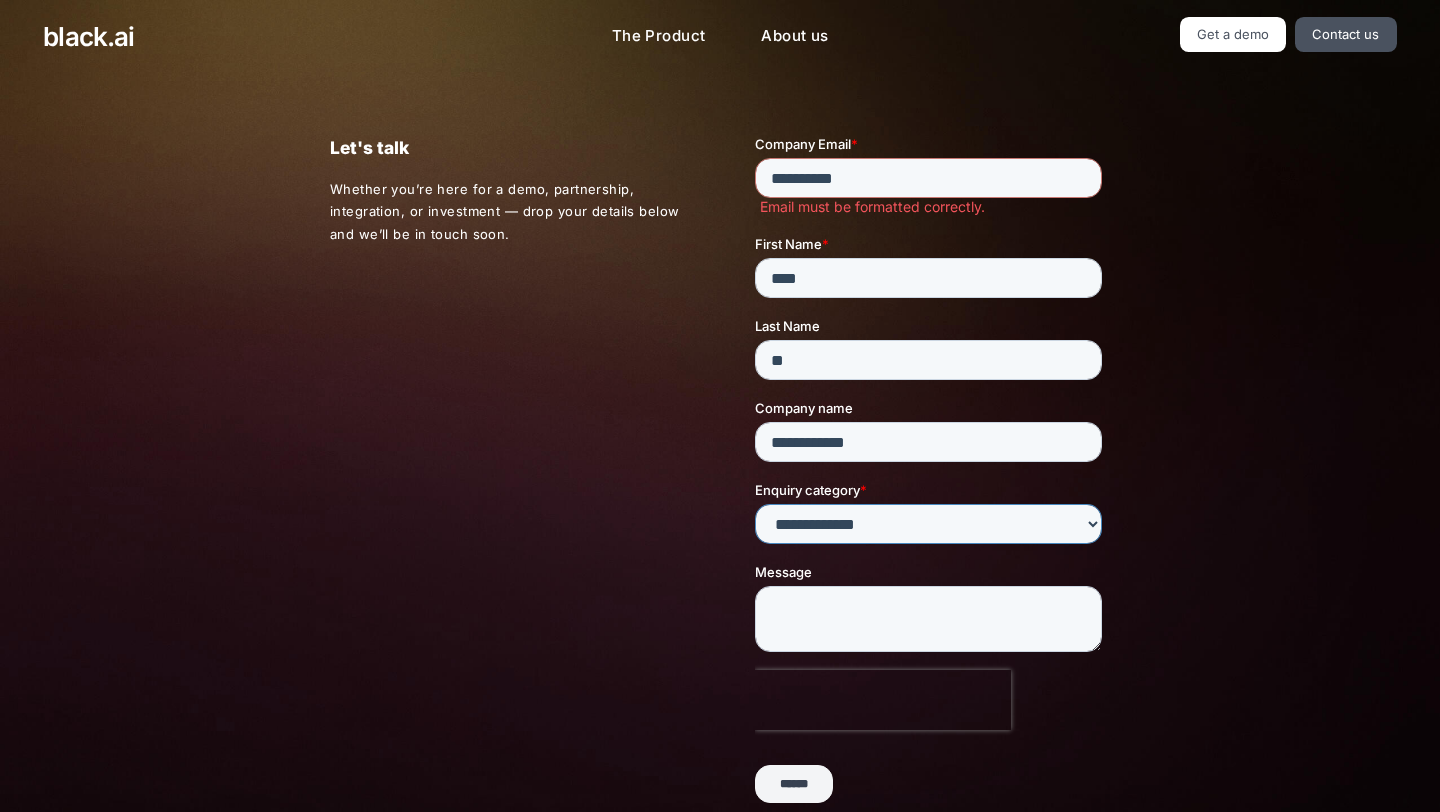 select on "****" 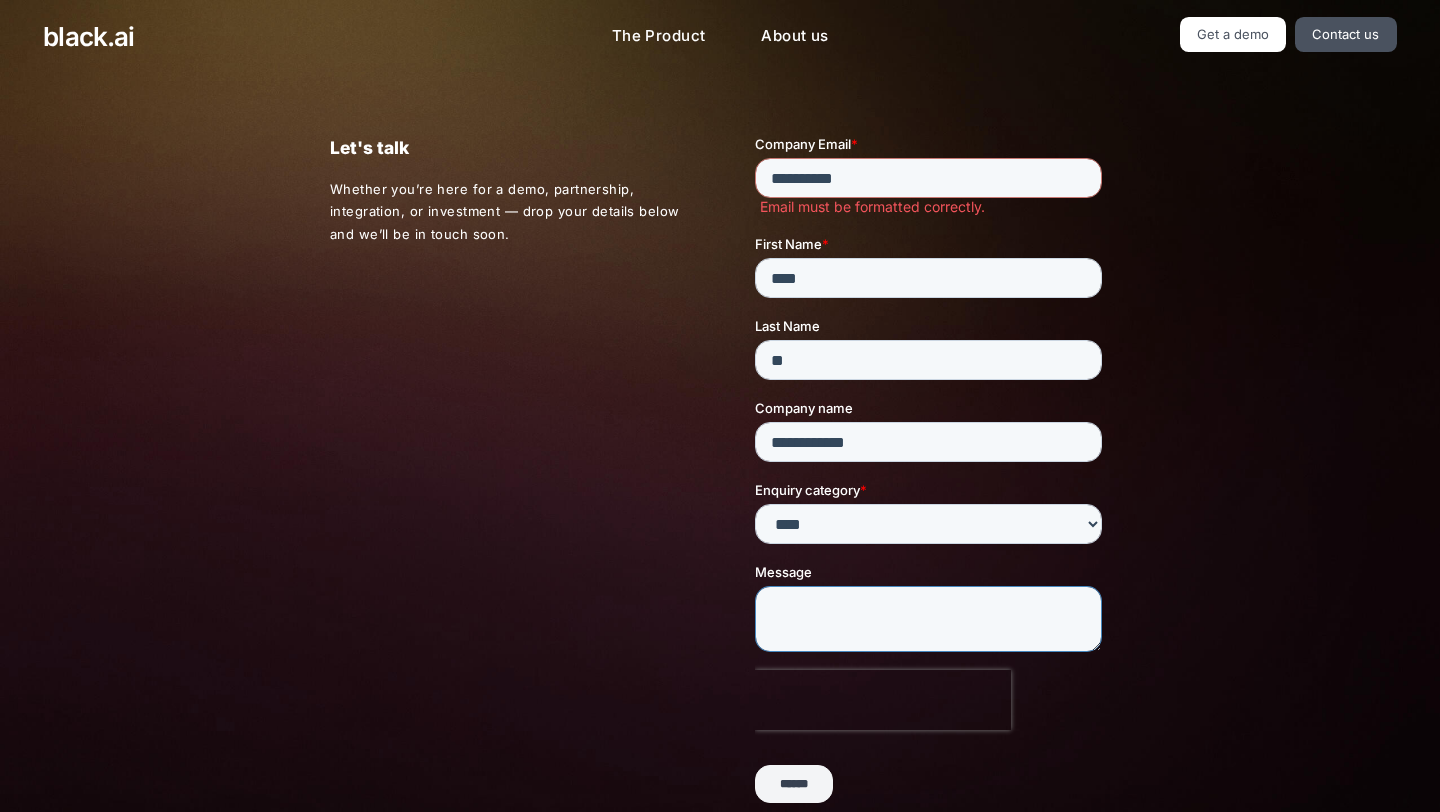 click on "Message" at bounding box center (927, 619) 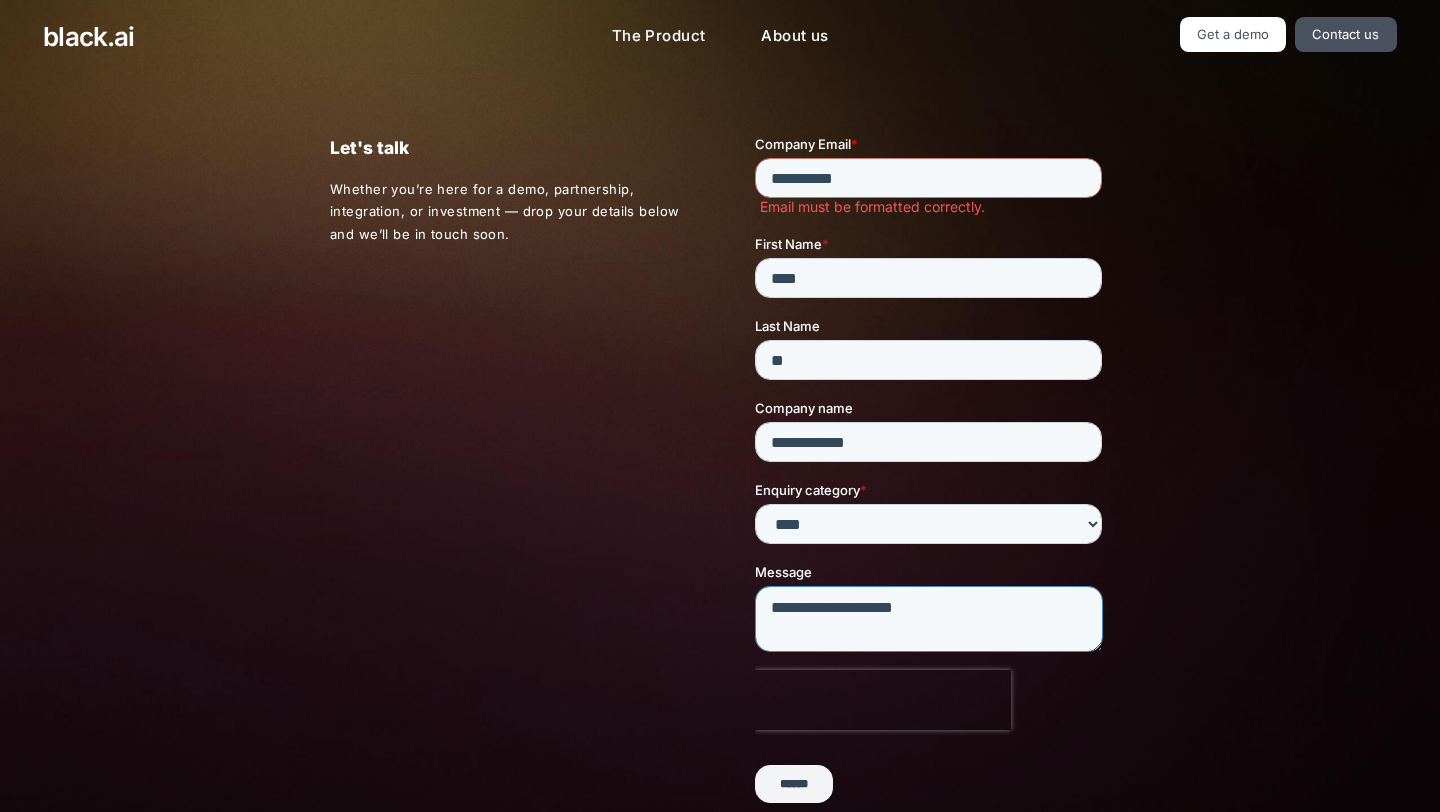 type on "**********" 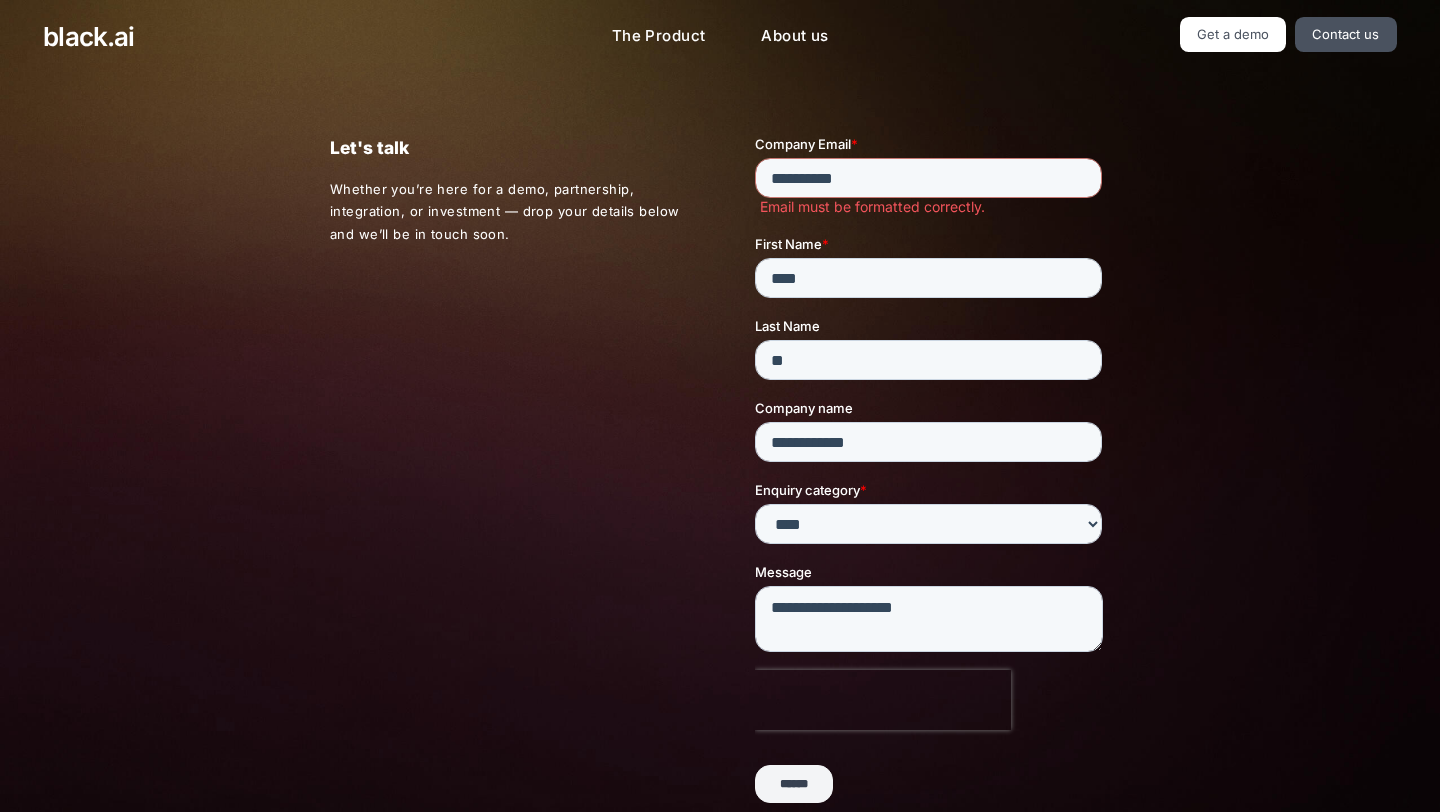 click on "******" at bounding box center [793, 784] 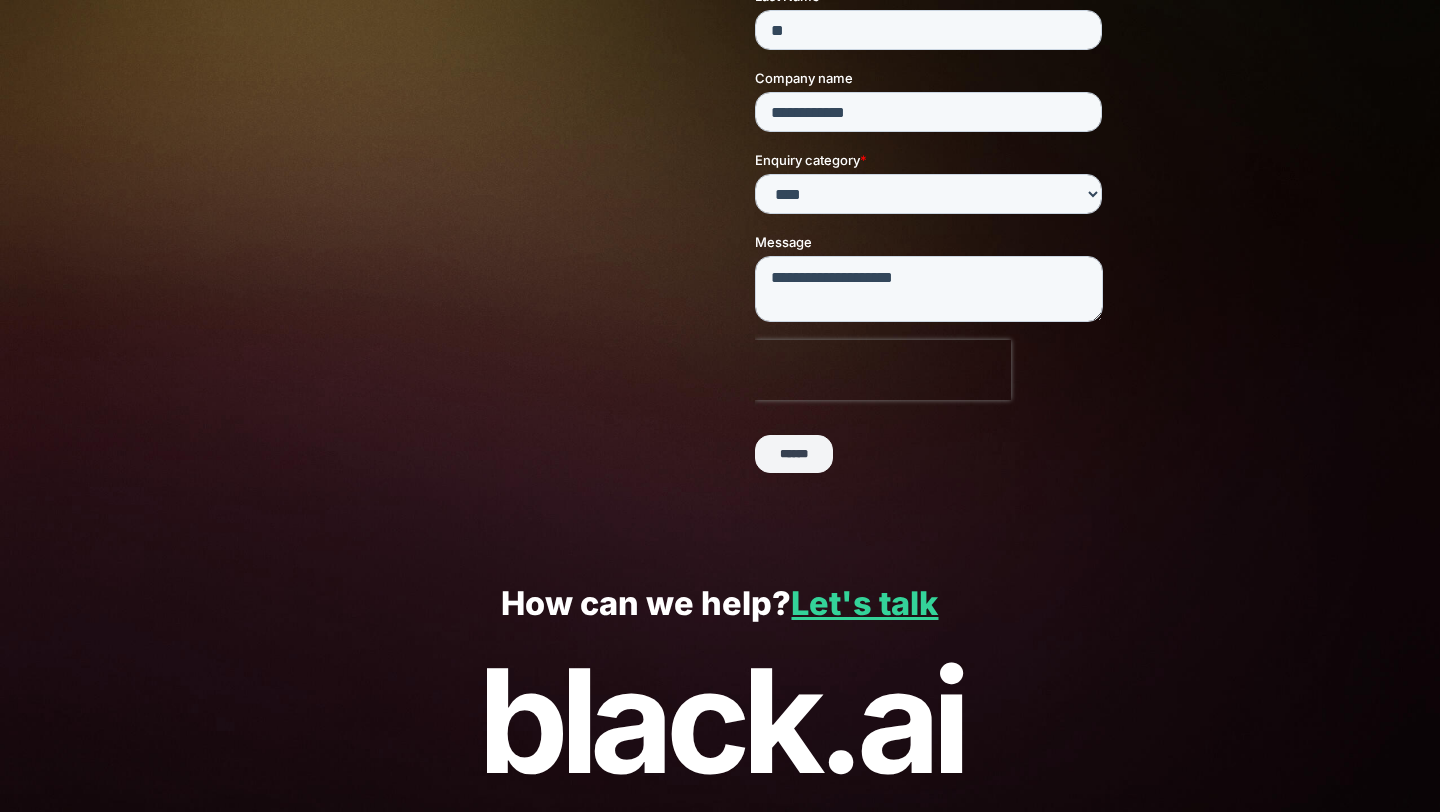 scroll, scrollTop: 415, scrollLeft: 0, axis: vertical 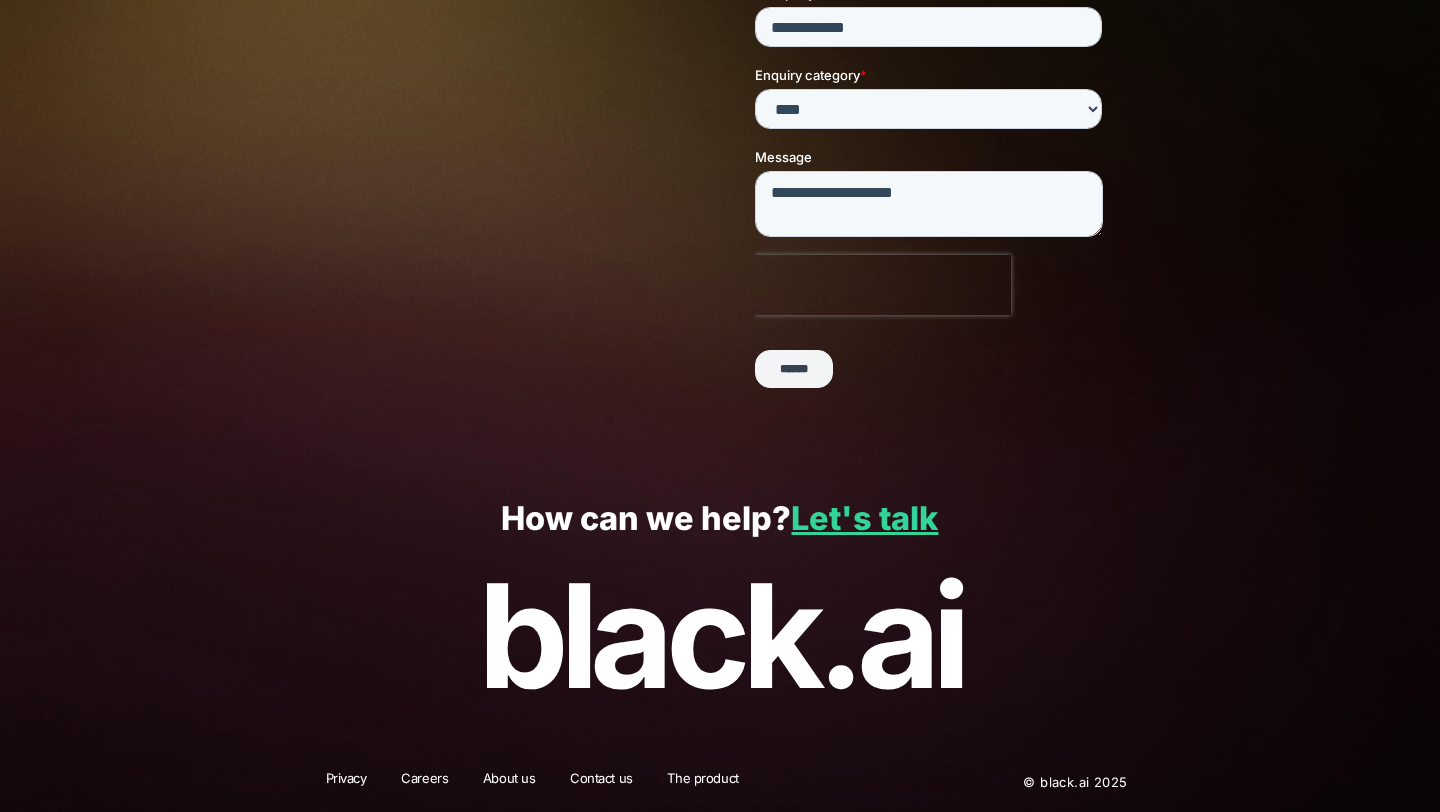 click on "Privacy" at bounding box center (346, 782) 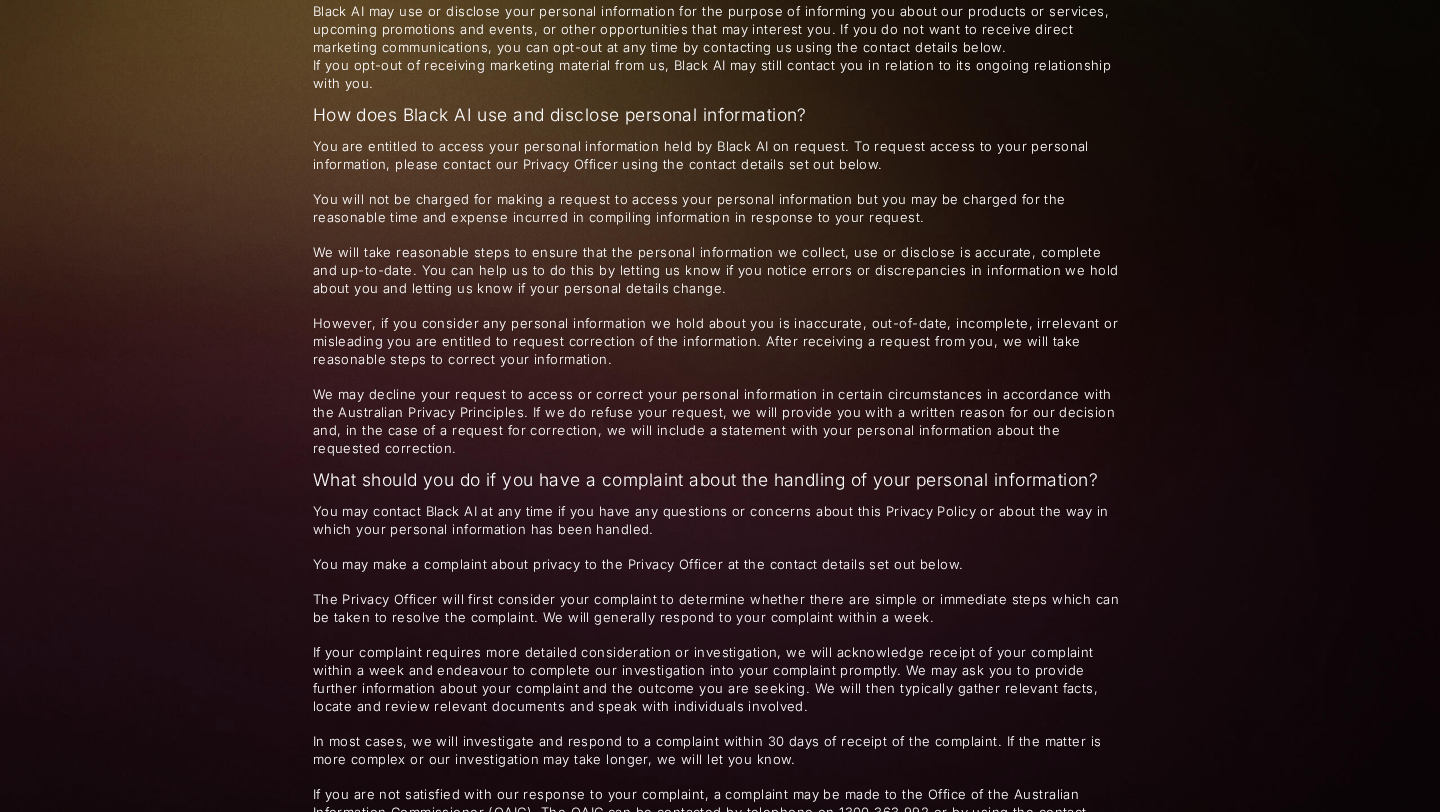 scroll, scrollTop: 3072, scrollLeft: 0, axis: vertical 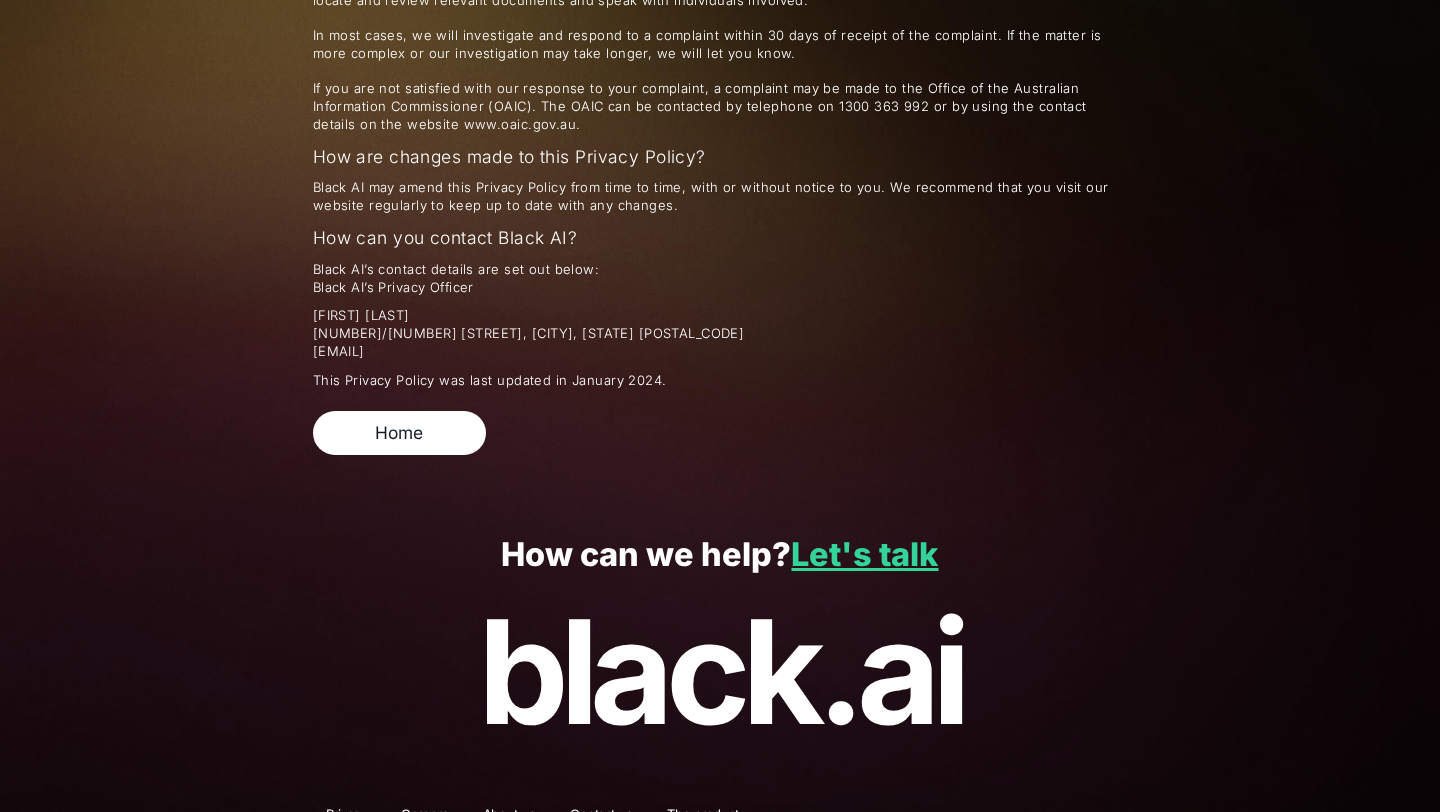 click on "The product" at bounding box center (702, 818) 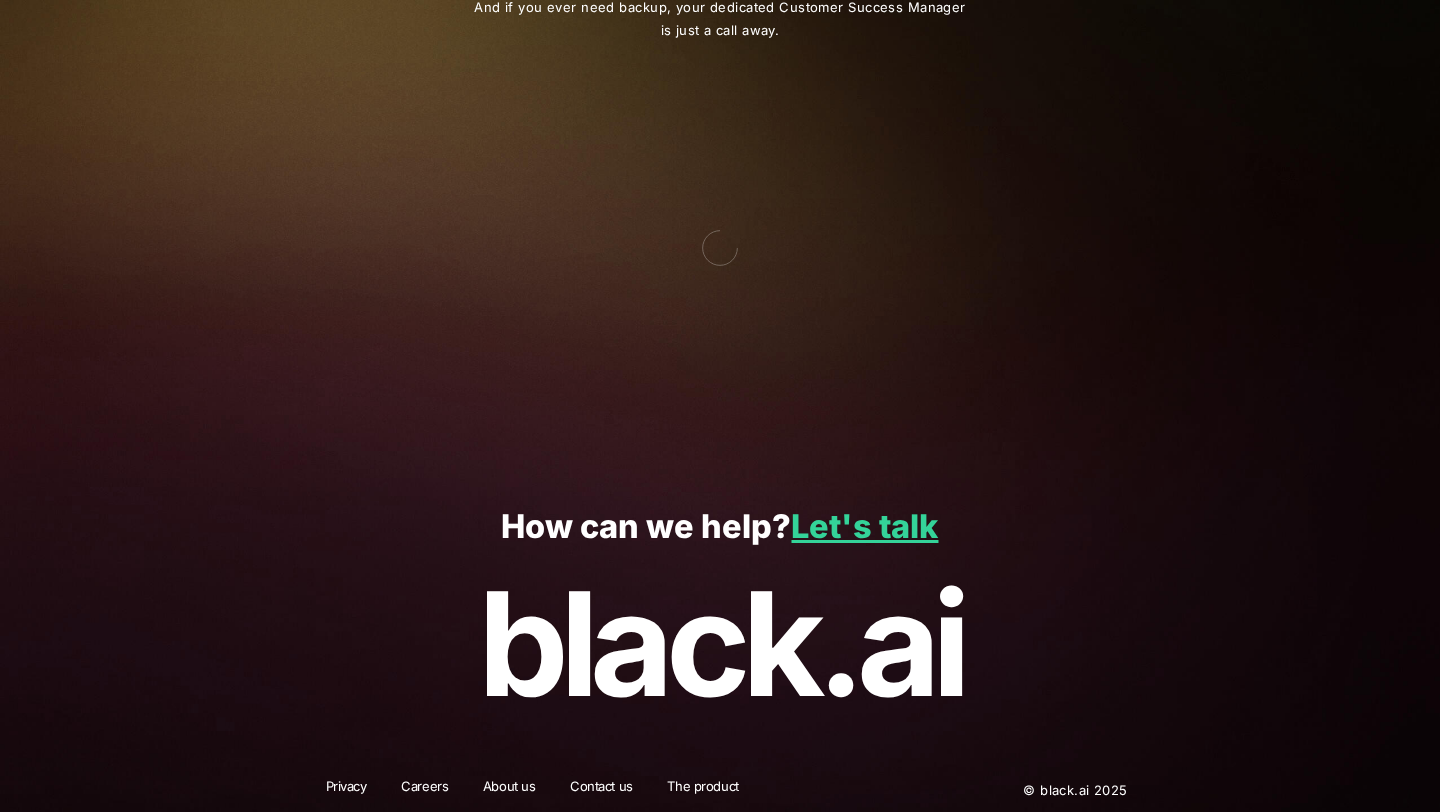 scroll, scrollTop: 3499, scrollLeft: 0, axis: vertical 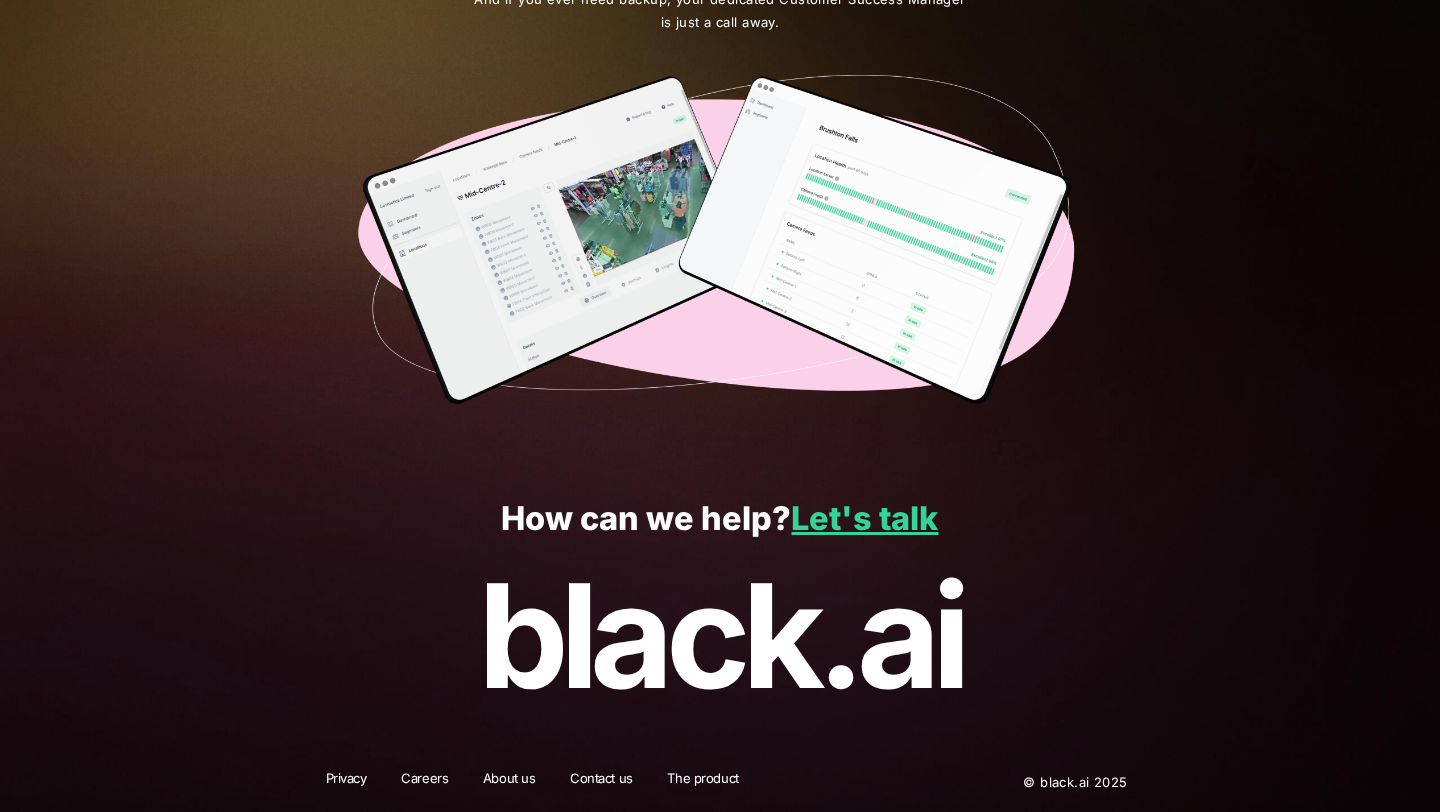 click on "Careers" at bounding box center [424, 782] 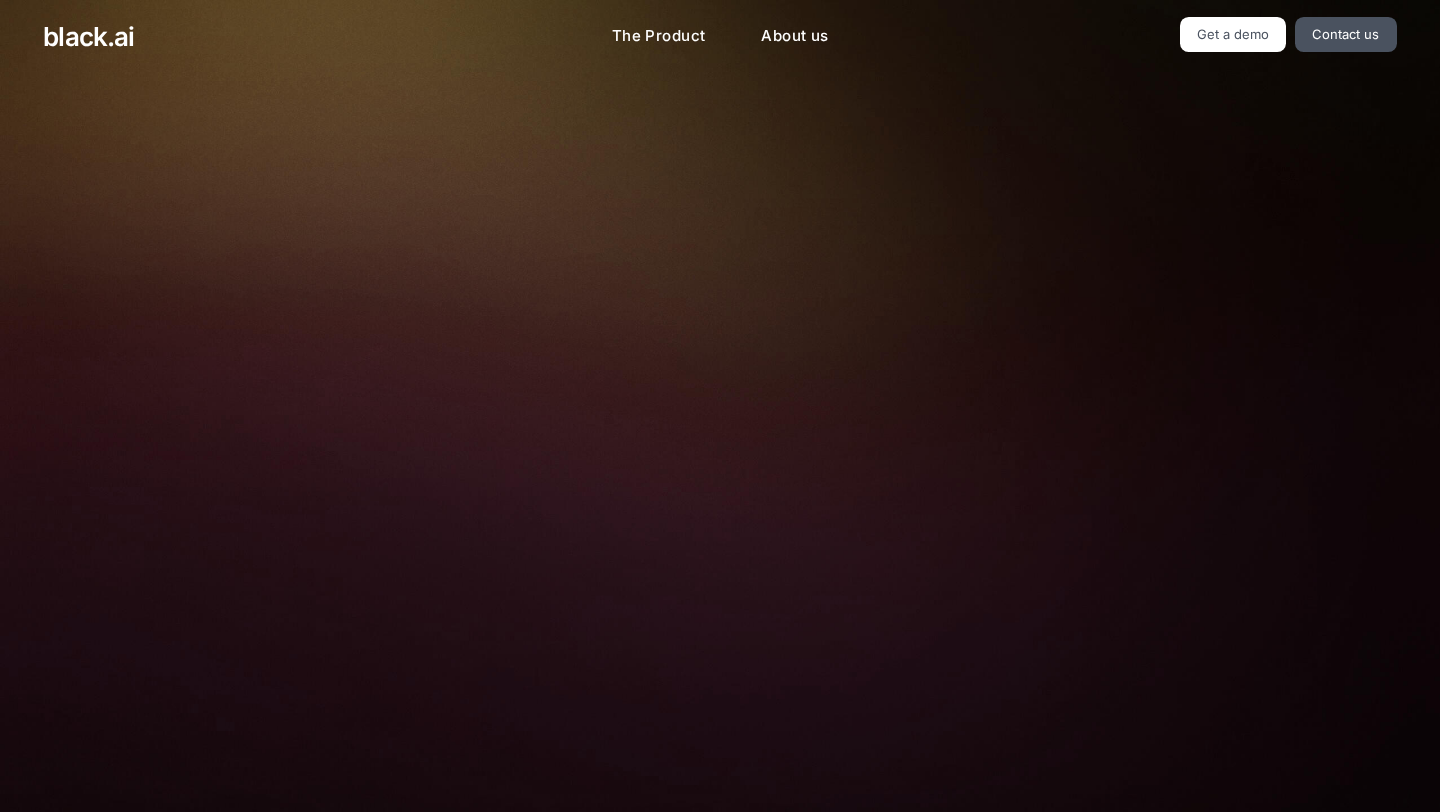scroll, scrollTop: 0, scrollLeft: 0, axis: both 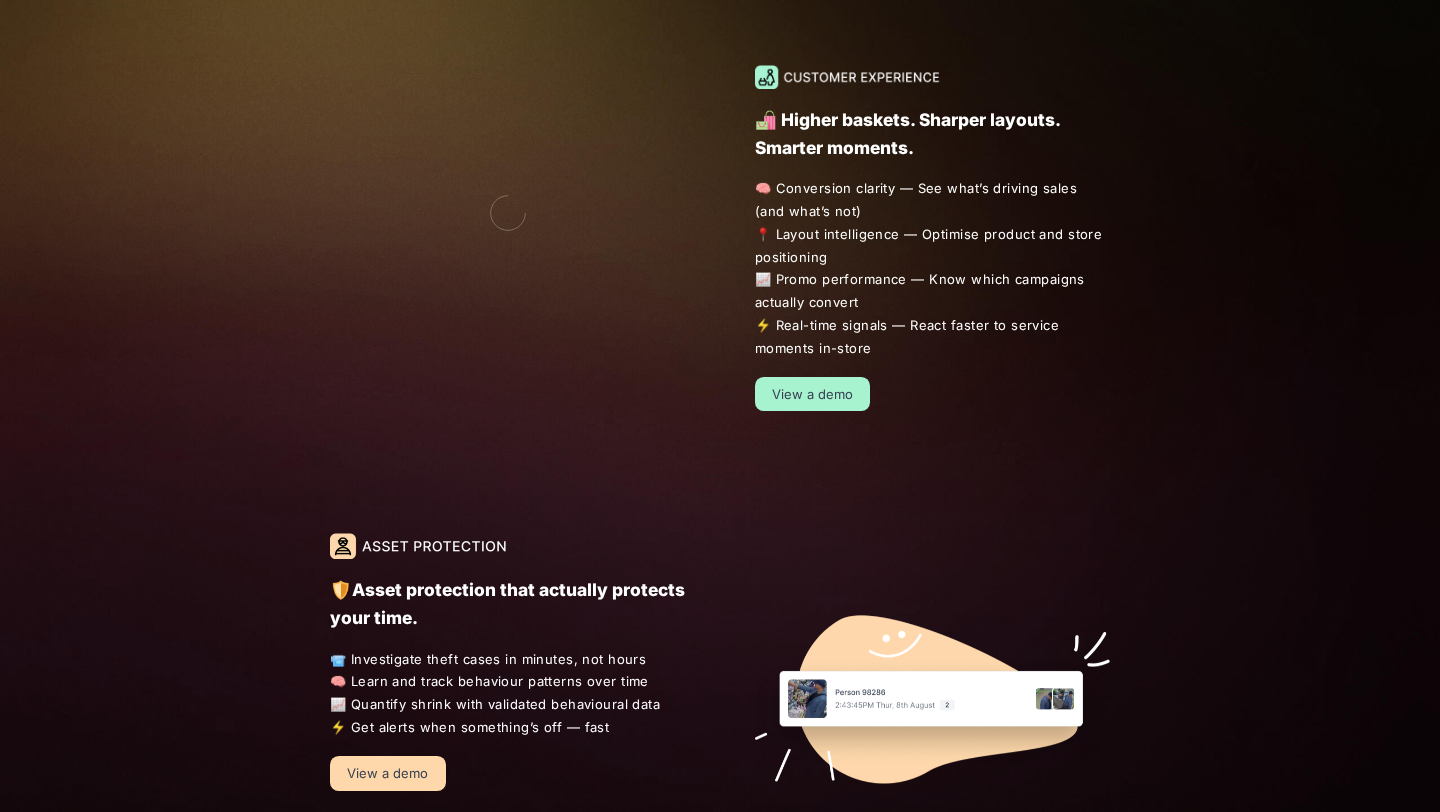click on "View a demo" at bounding box center (813, 394) 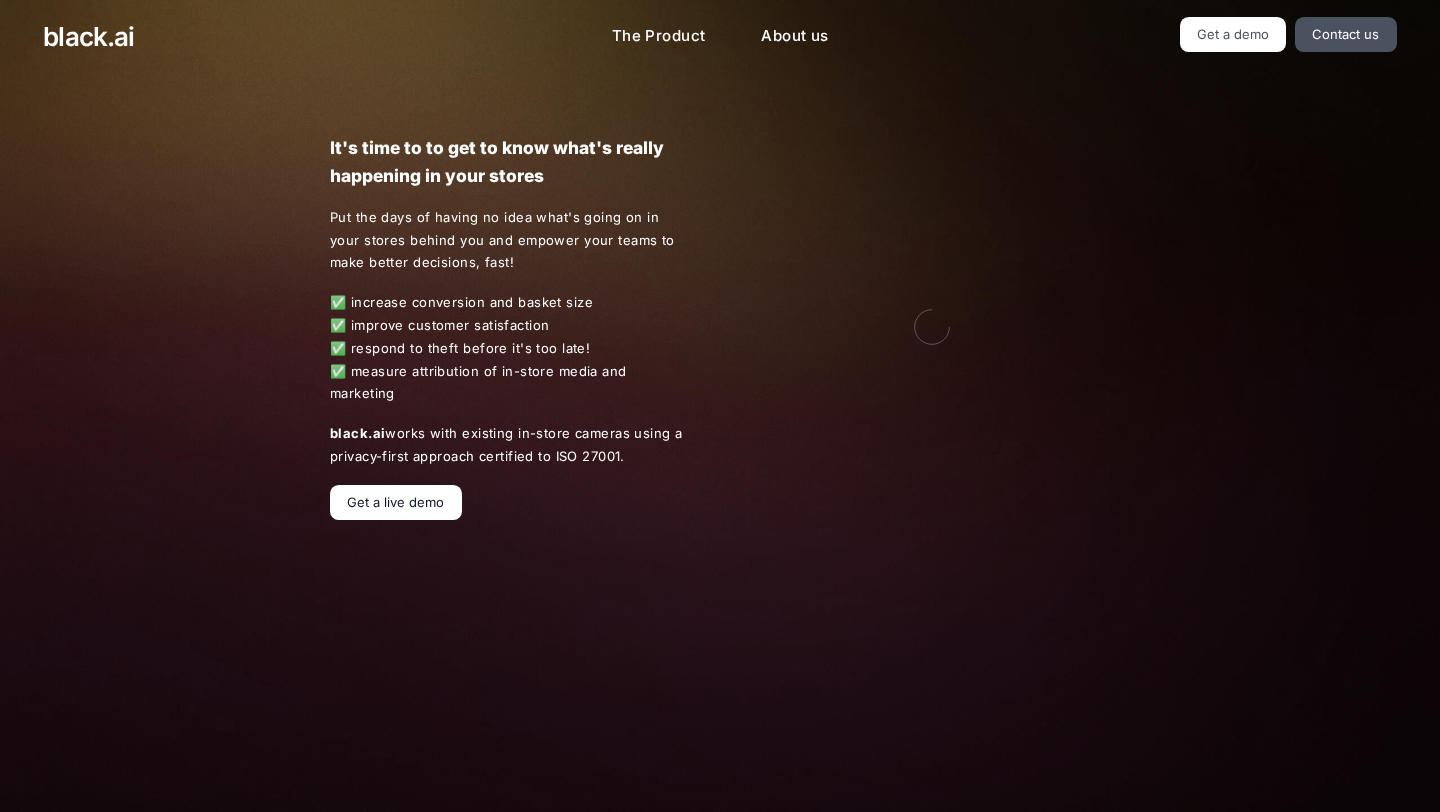 scroll, scrollTop: 0, scrollLeft: 0, axis: both 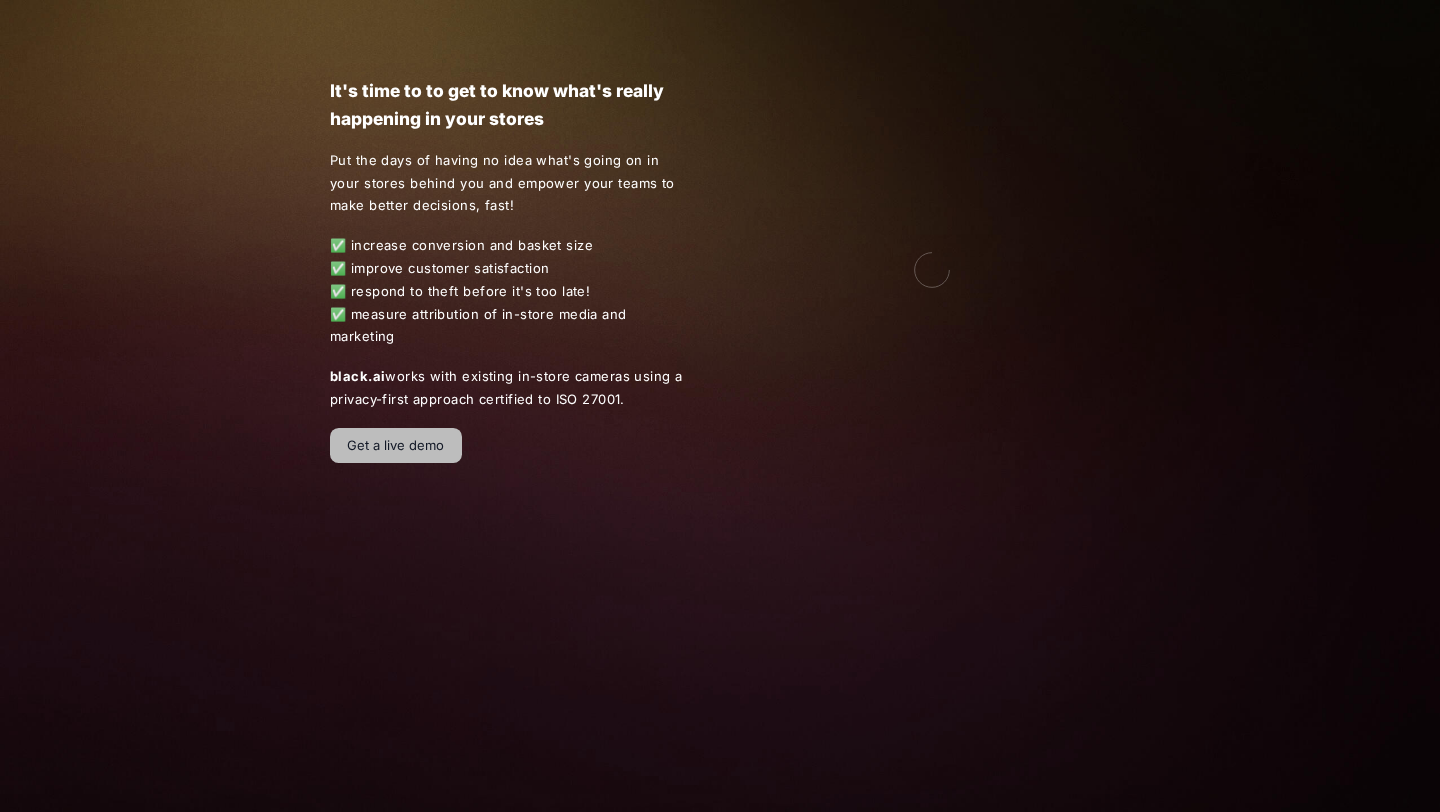 drag, startPoint x: 407, startPoint y: 437, endPoint x: 78, endPoint y: 306, distance: 354.12146 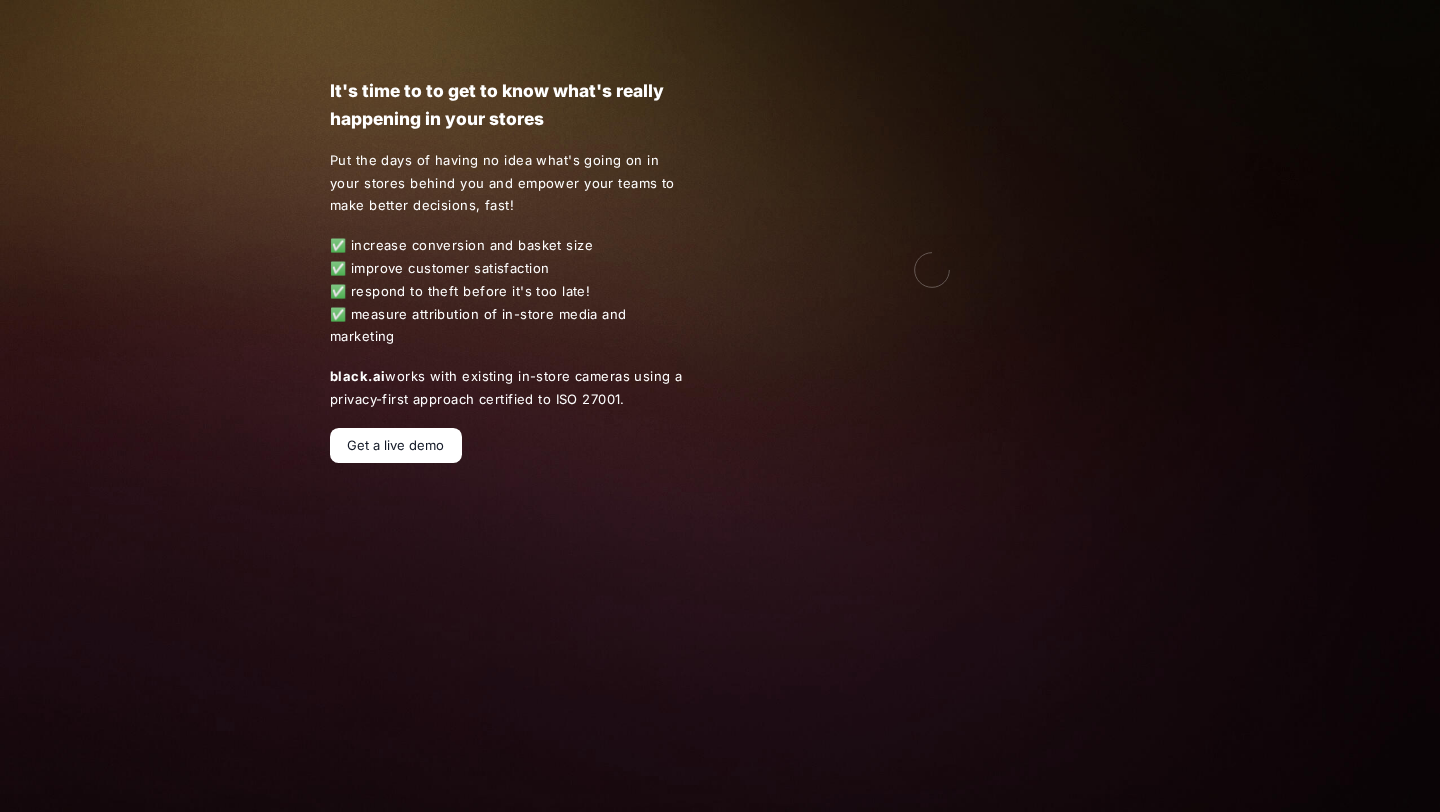 scroll, scrollTop: 1131, scrollLeft: 0, axis: vertical 